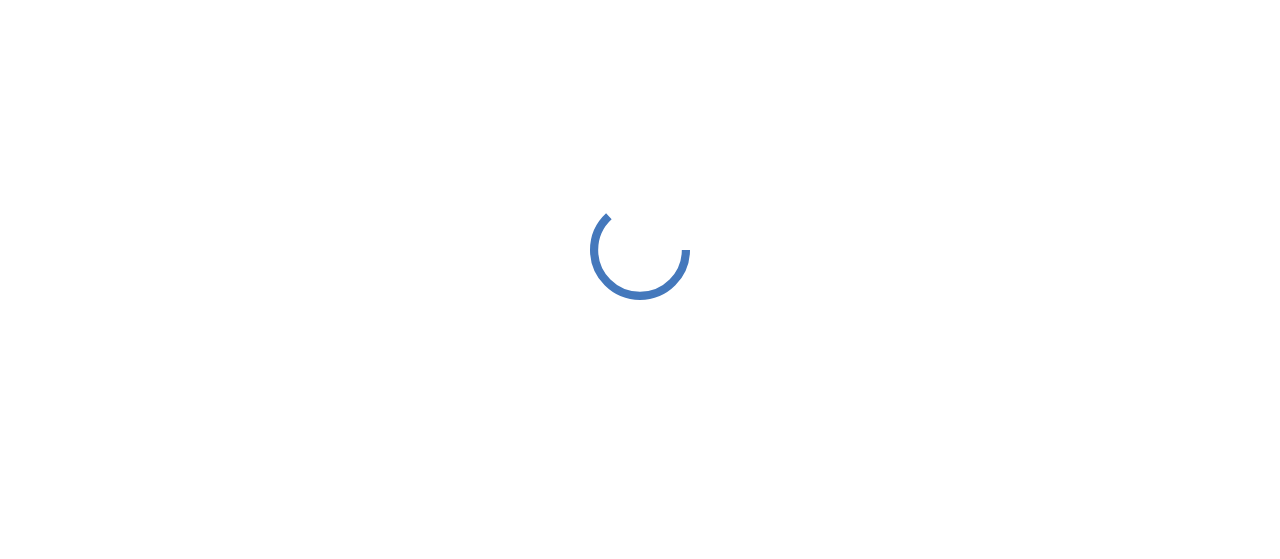 scroll, scrollTop: 0, scrollLeft: 0, axis: both 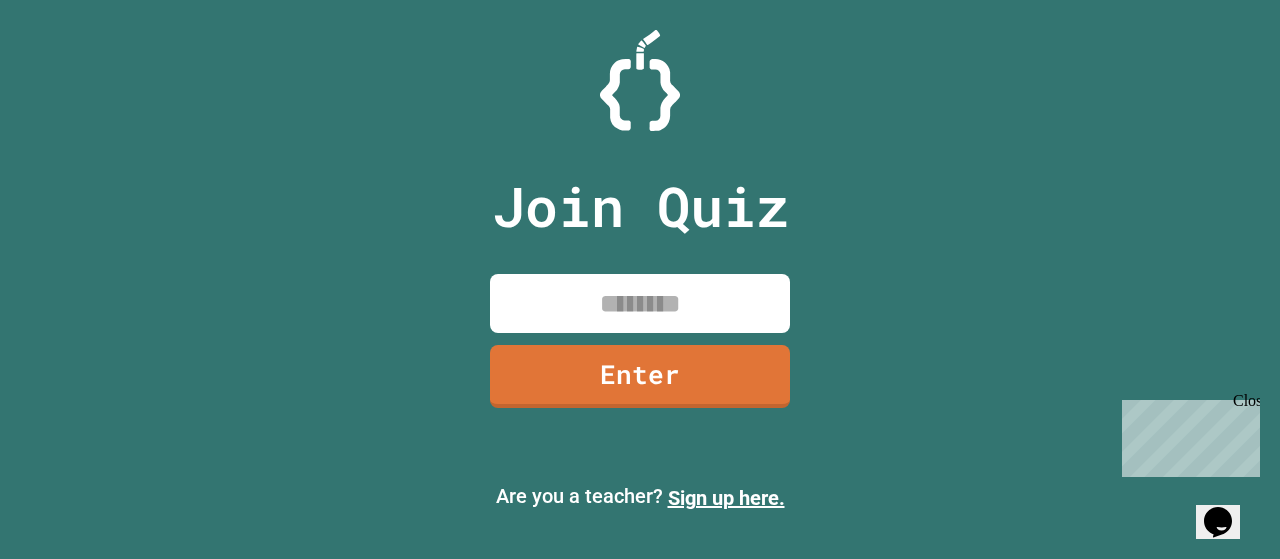 click at bounding box center (640, 303) 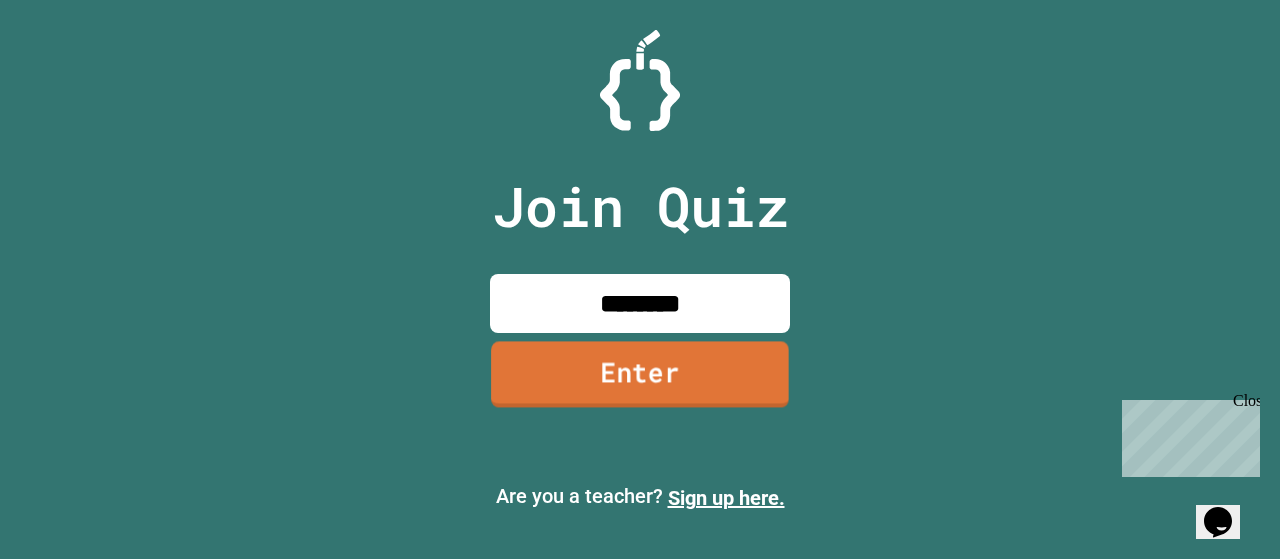 type on "********" 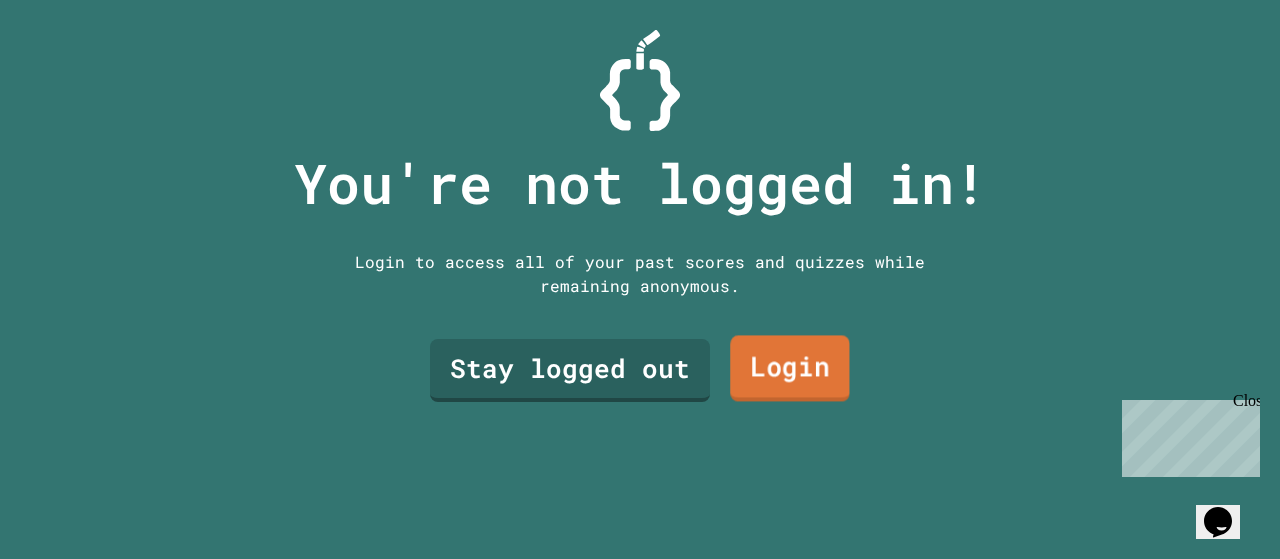 click on "Login" at bounding box center [790, 369] 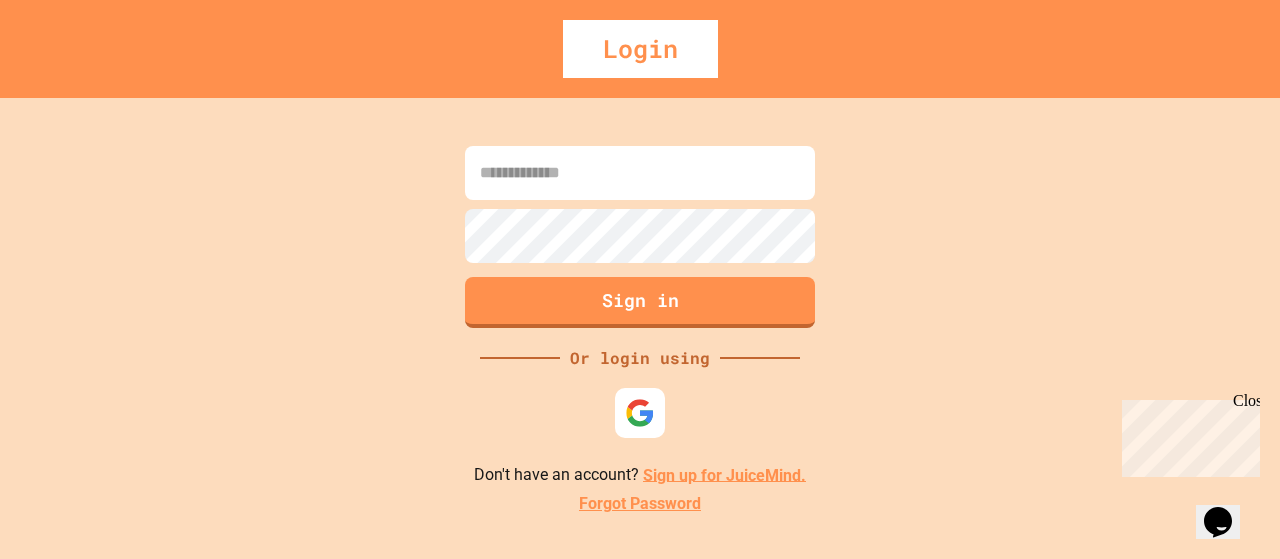 click at bounding box center (640, 173) 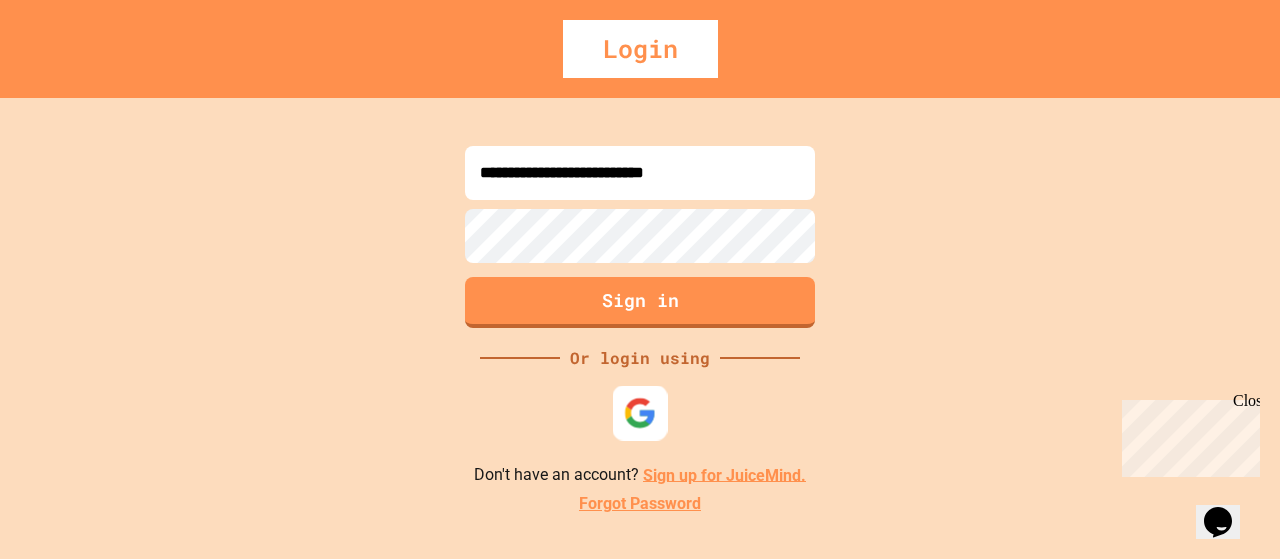 type on "**********" 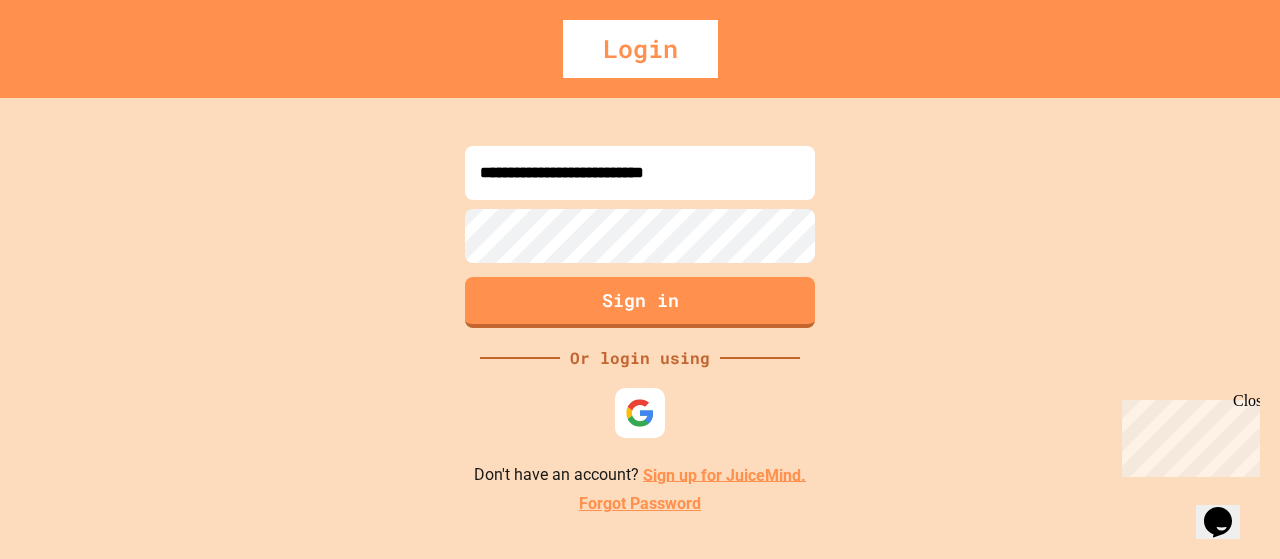 scroll, scrollTop: 0, scrollLeft: 0, axis: both 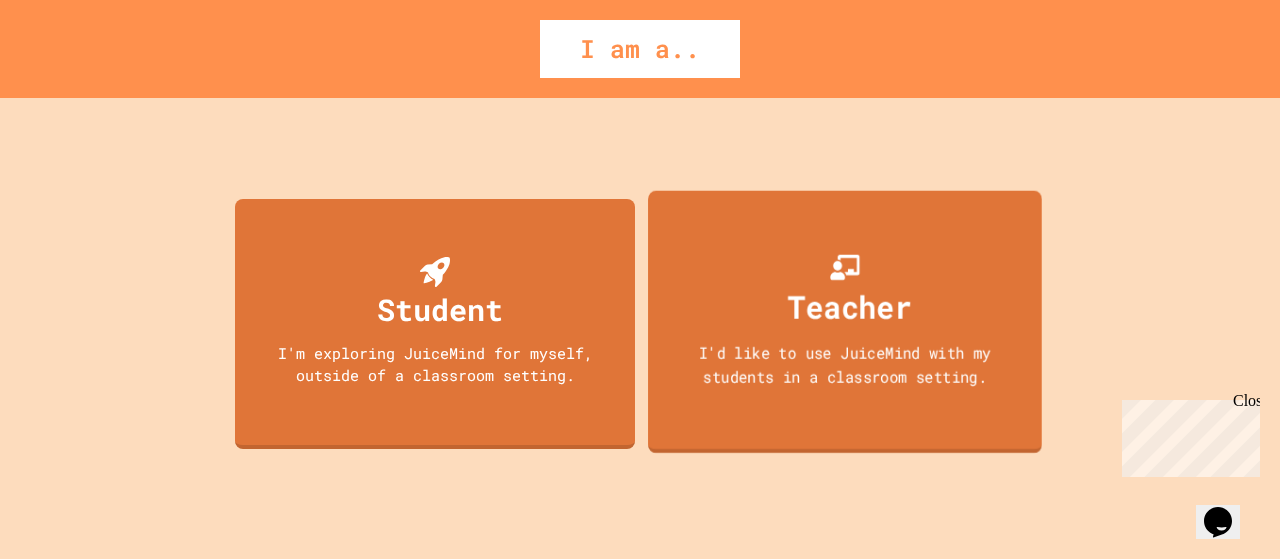 click on "Teacher" at bounding box center [850, 306] 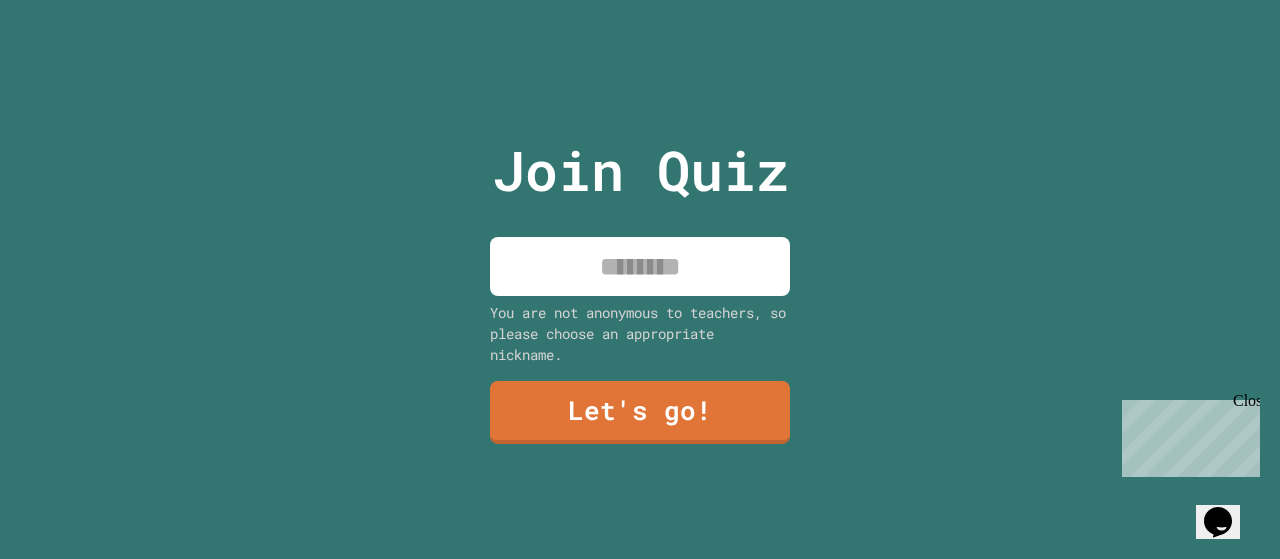 click at bounding box center [640, 266] 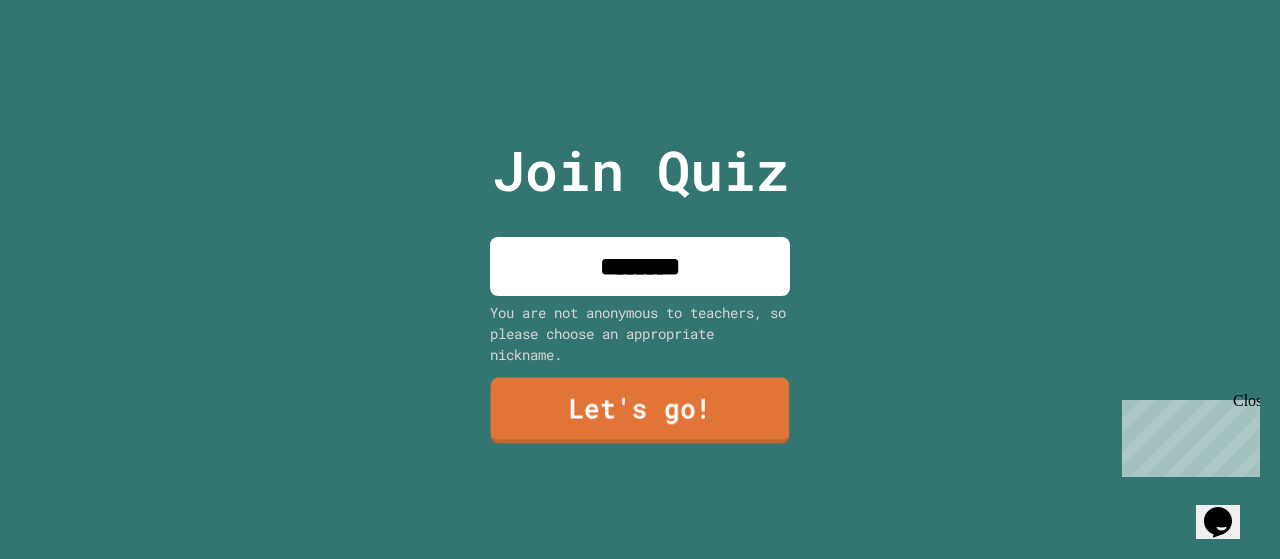 type on "********" 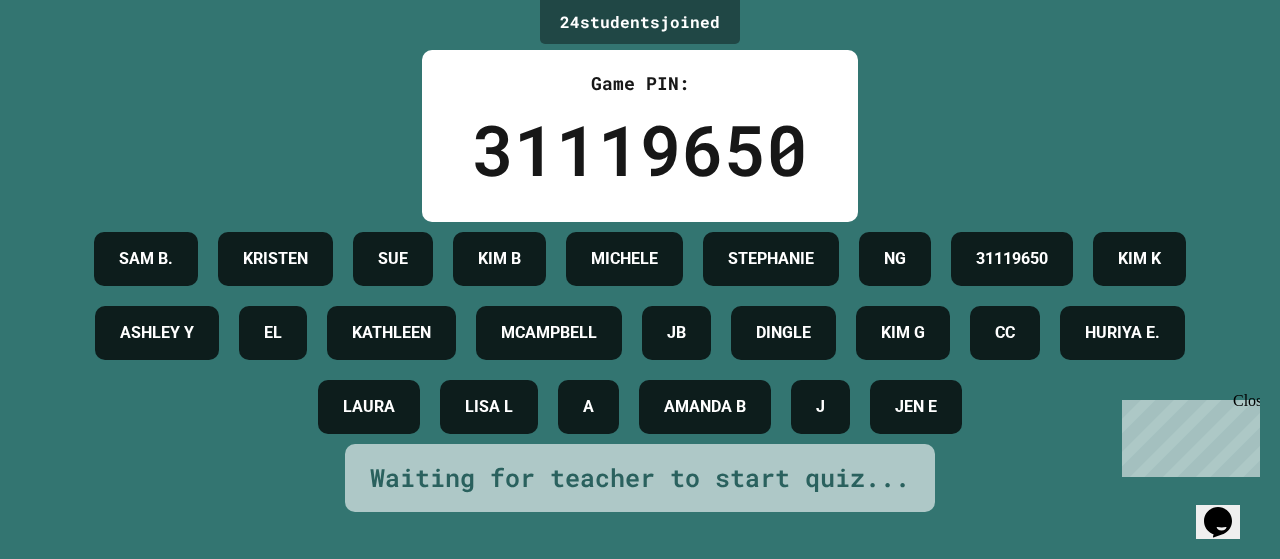 scroll, scrollTop: 113, scrollLeft: 0, axis: vertical 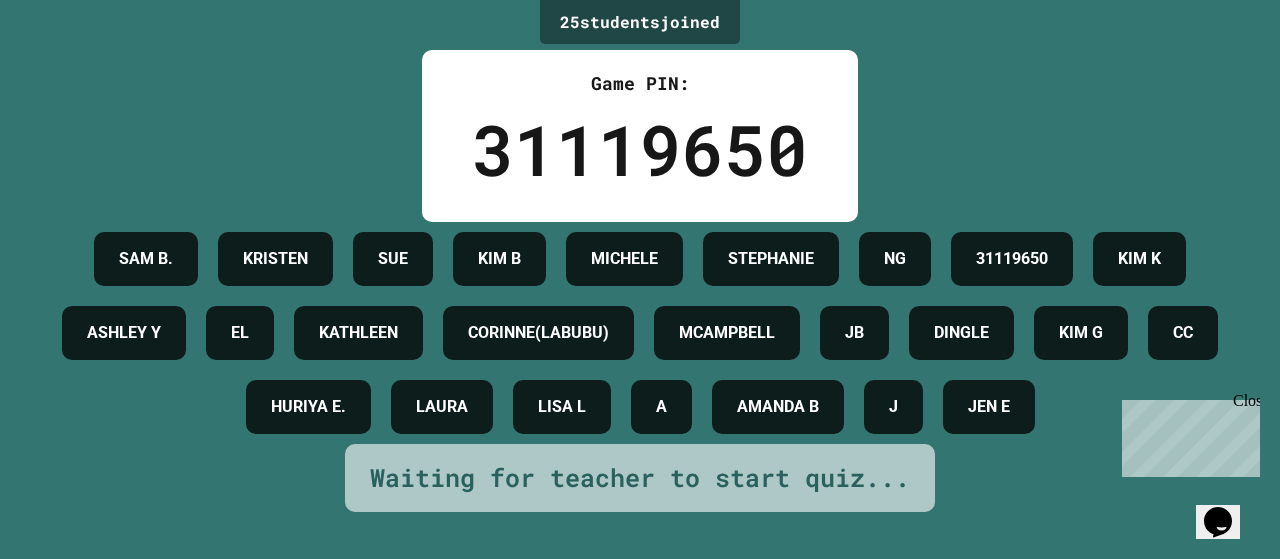 click on "Close" at bounding box center [1245, 404] 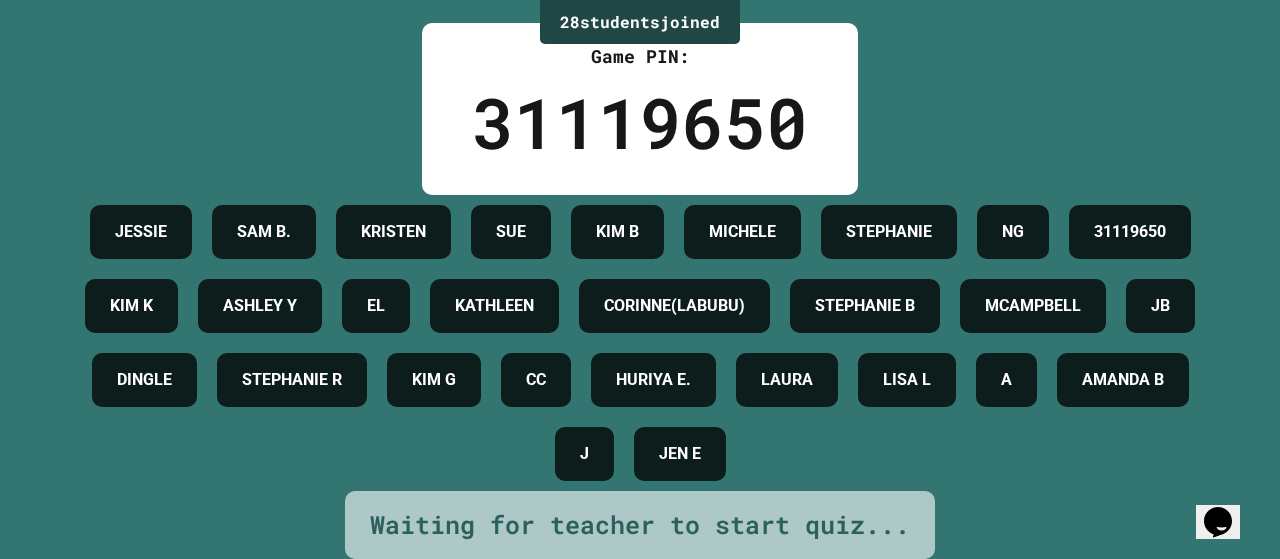 scroll, scrollTop: 159, scrollLeft: 0, axis: vertical 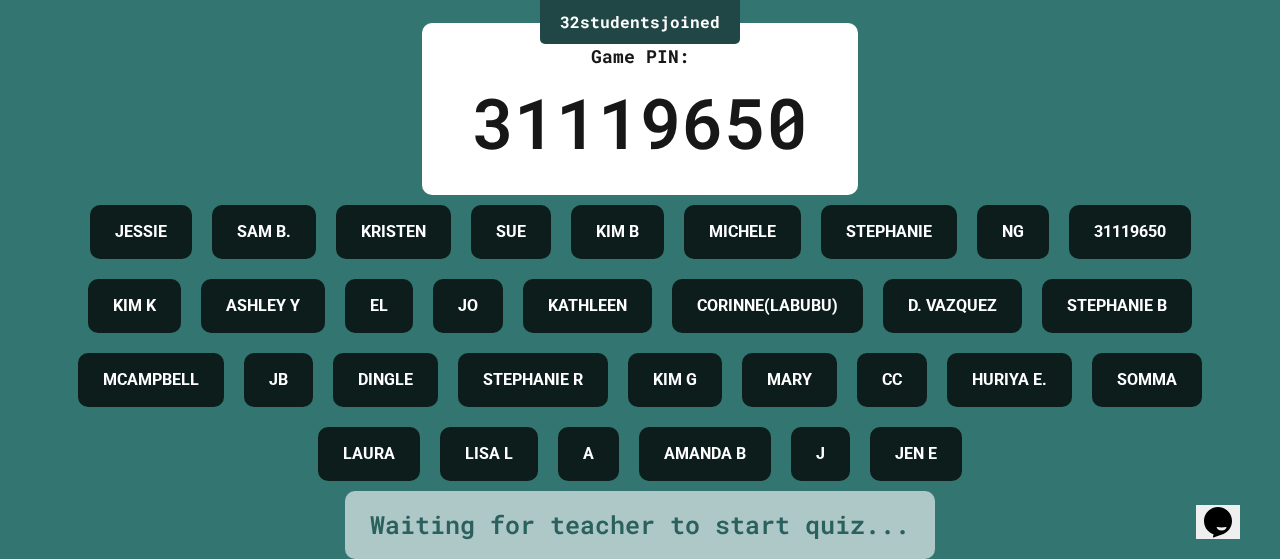 click 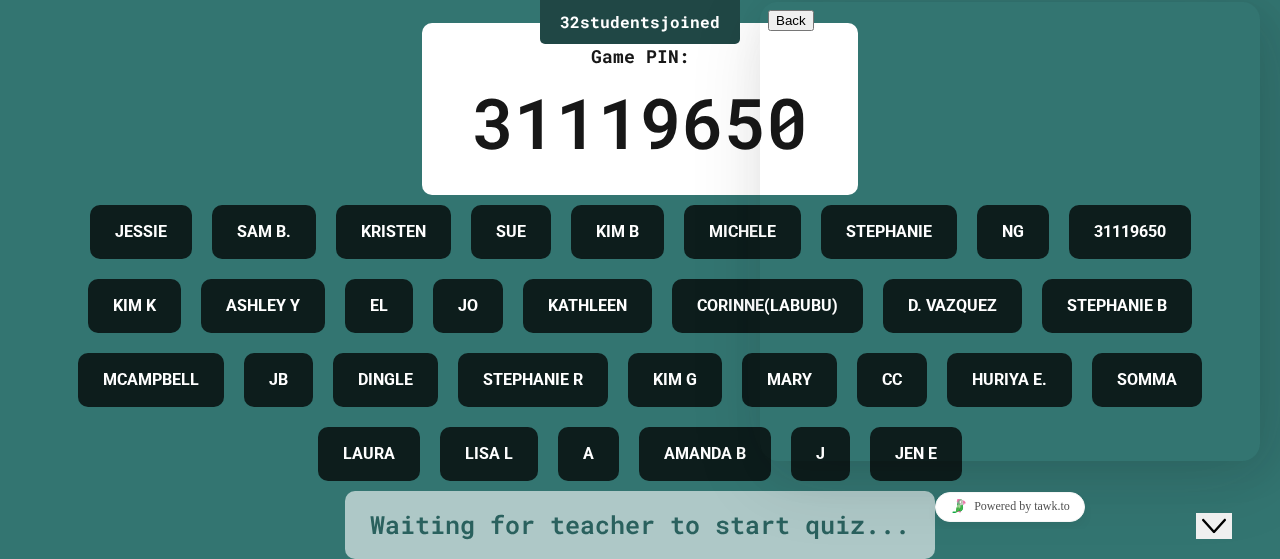 click on "Chat now!" at bounding box center (1010, 599) 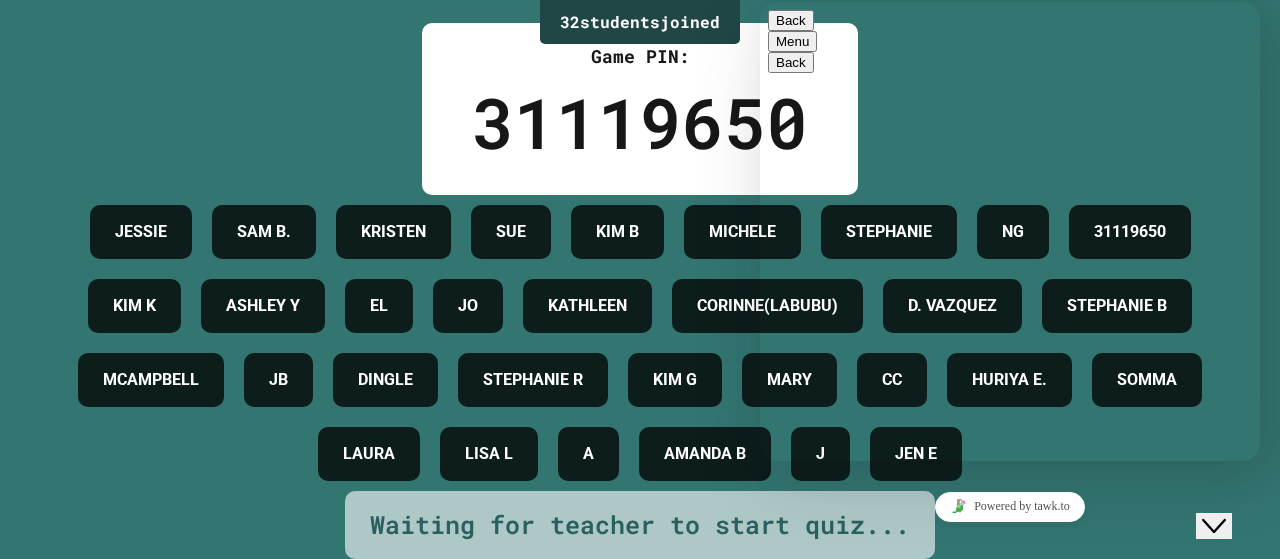 click on "Hi there   Chat now!   We typically reply in a few minutes" at bounding box center (1010, 532) 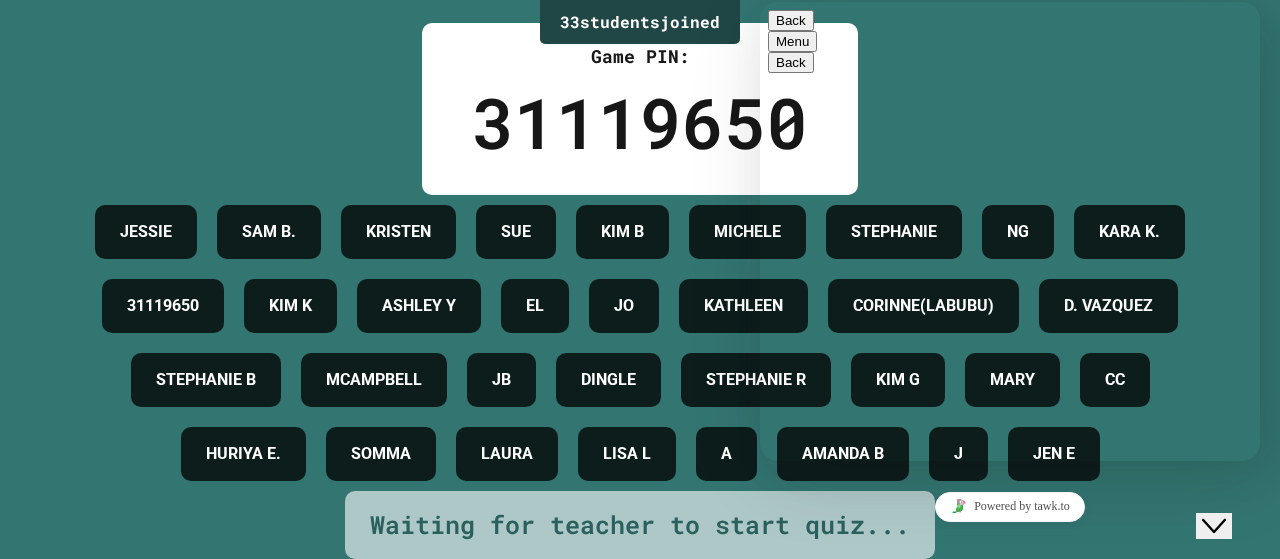 click on "Back" at bounding box center (791, 20) 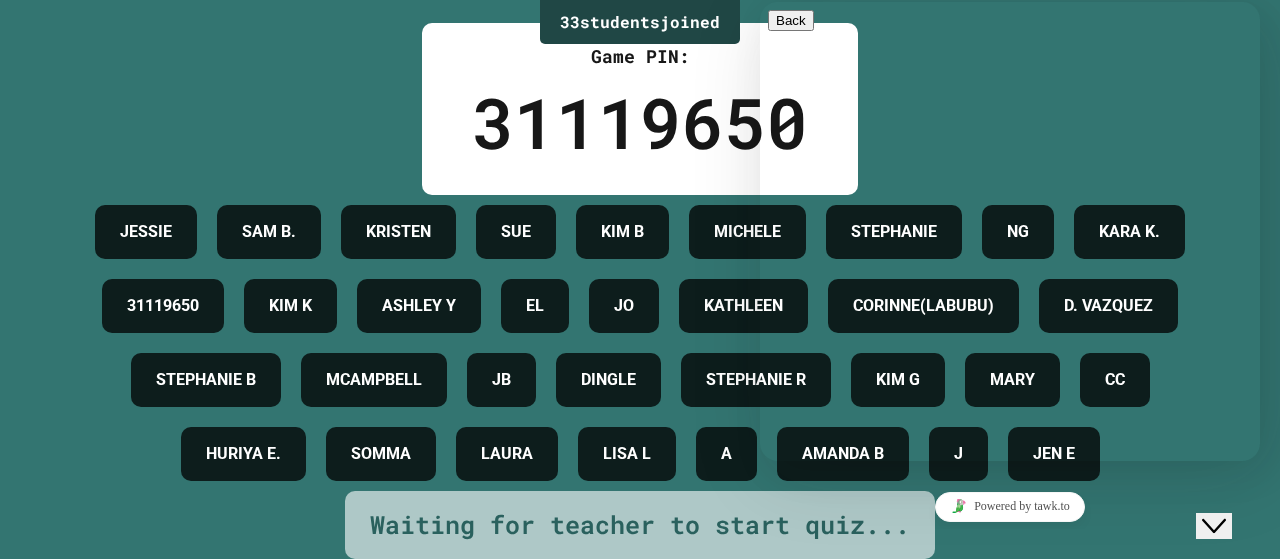click on "We typically reply in a few minutes" at bounding box center (1010, 633) 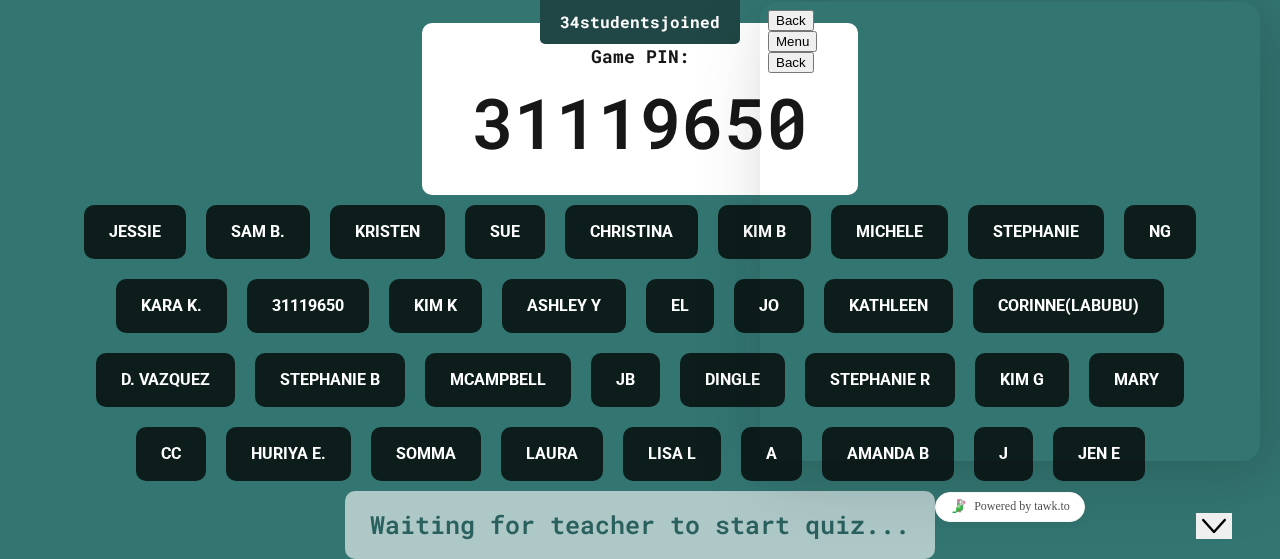 click on "Back" at bounding box center (791, 20) 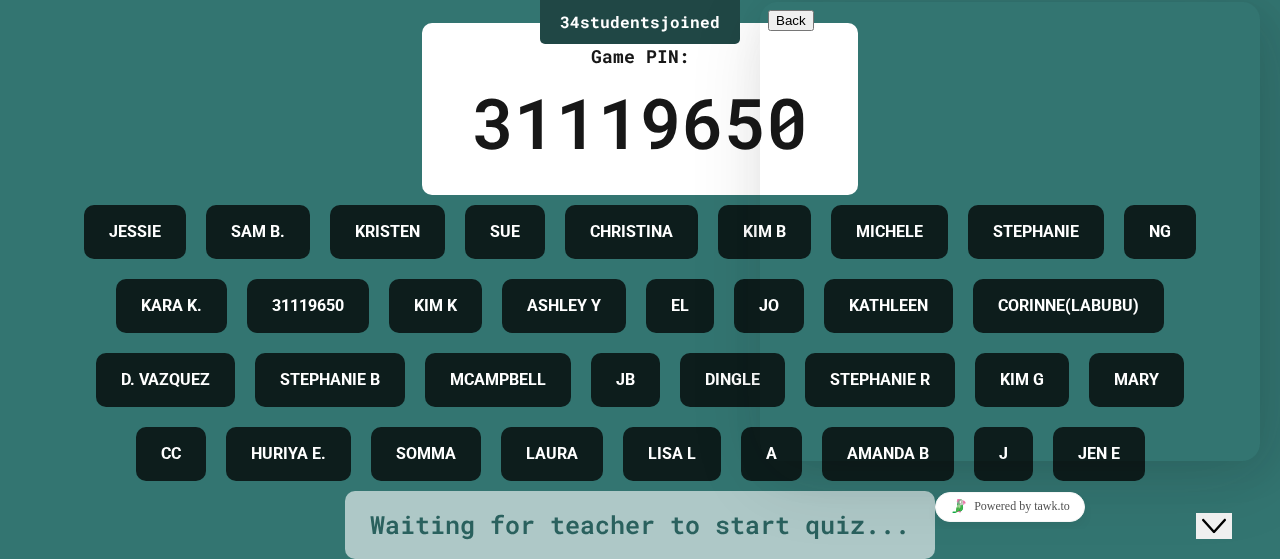 scroll, scrollTop: 176, scrollLeft: 0, axis: vertical 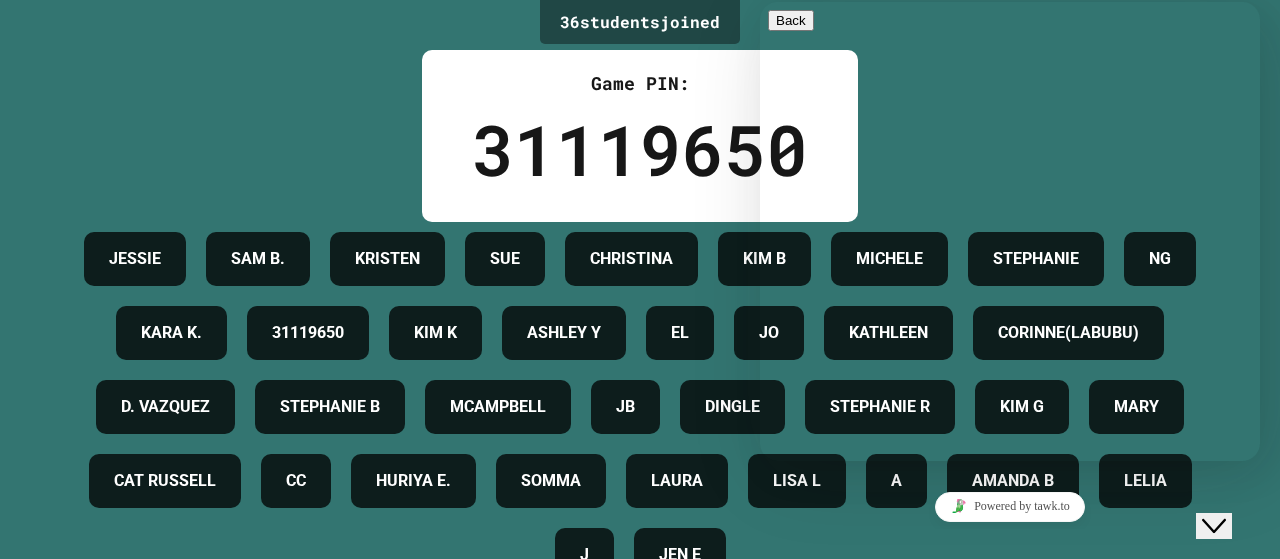 click on "[NUMBER] student s joined Game PIN: [NUMBER] [FIRST] [LAST] [INITIAL] [FIRST] [LAST] [INITIAL] [FIRST] [LAST] [INITIAL] [NUMBER] [INITIAL] [INITIAL] [INITIAL] [FIRST] [LAST] [INITIAL] [FIRST] [LAST] [INITIAL] [FIRST] [LAST] [INITIAL] [FIRST] [LAST] [INITIAL] [FIRST] [LAST] [INITIAL] [FIRST] [LAST] [INITIAL] [FIRST] [LAST] [INITIAL] [FIRST] [LAST] [INITIAL] [FIRST] [LAST] [INITIAL] [FIRST] [LAST] [INITIAL] [FIRST] [LAST] [INITIAL] [FIRST] [LAST] [INITIAL] Waiting for teacher to start quiz..." at bounding box center [640, 279] 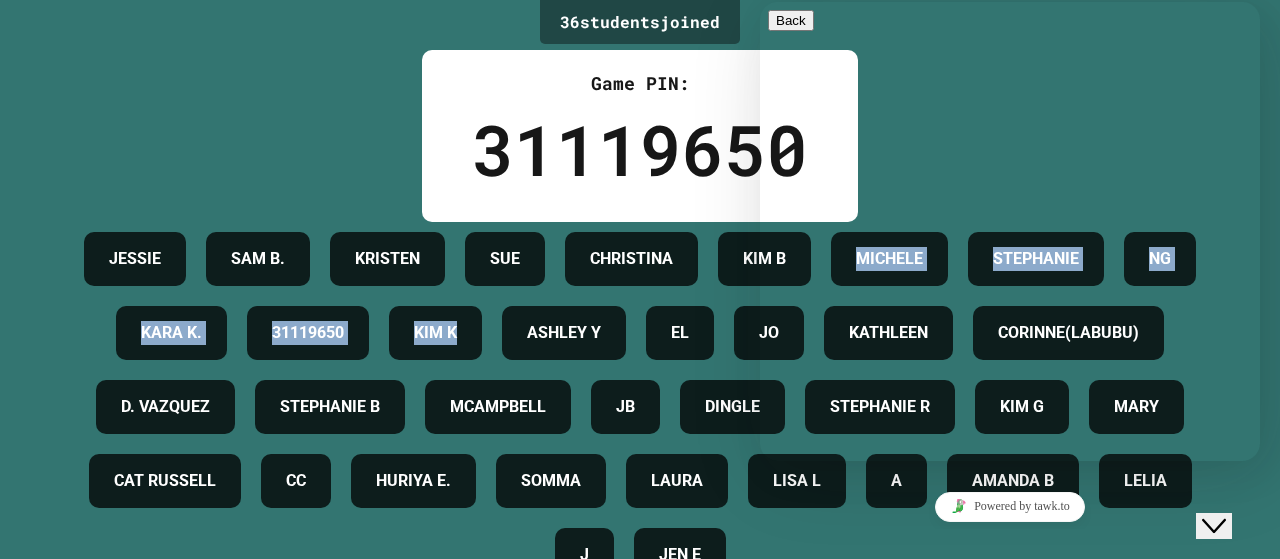 drag, startPoint x: 1264, startPoint y: 289, endPoint x: 1264, endPoint y: 159, distance: 130 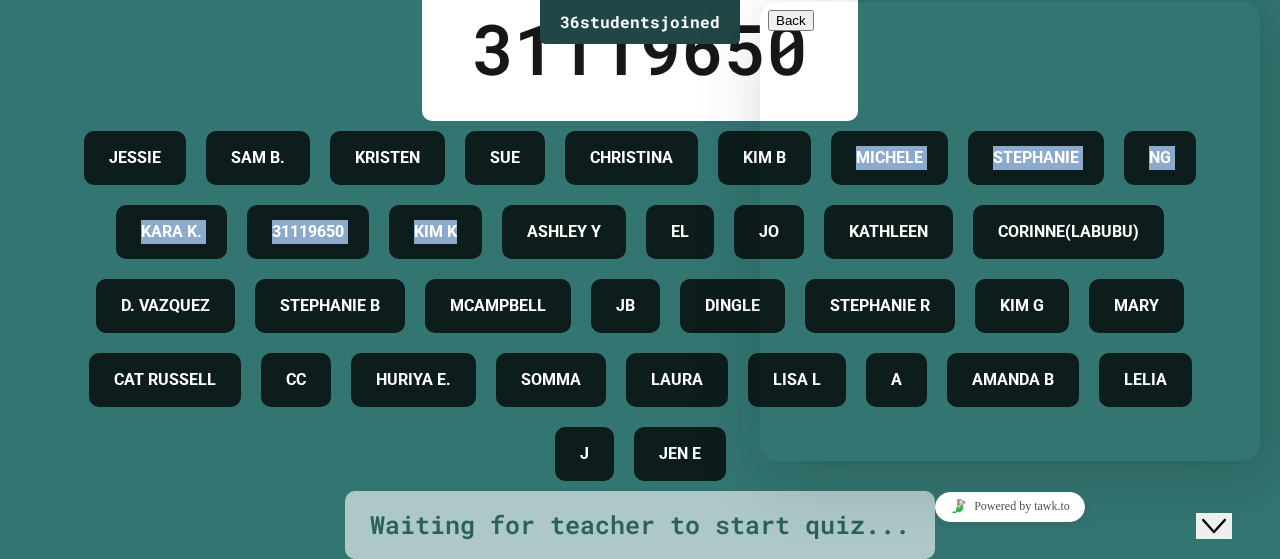 scroll, scrollTop: 389, scrollLeft: 0, axis: vertical 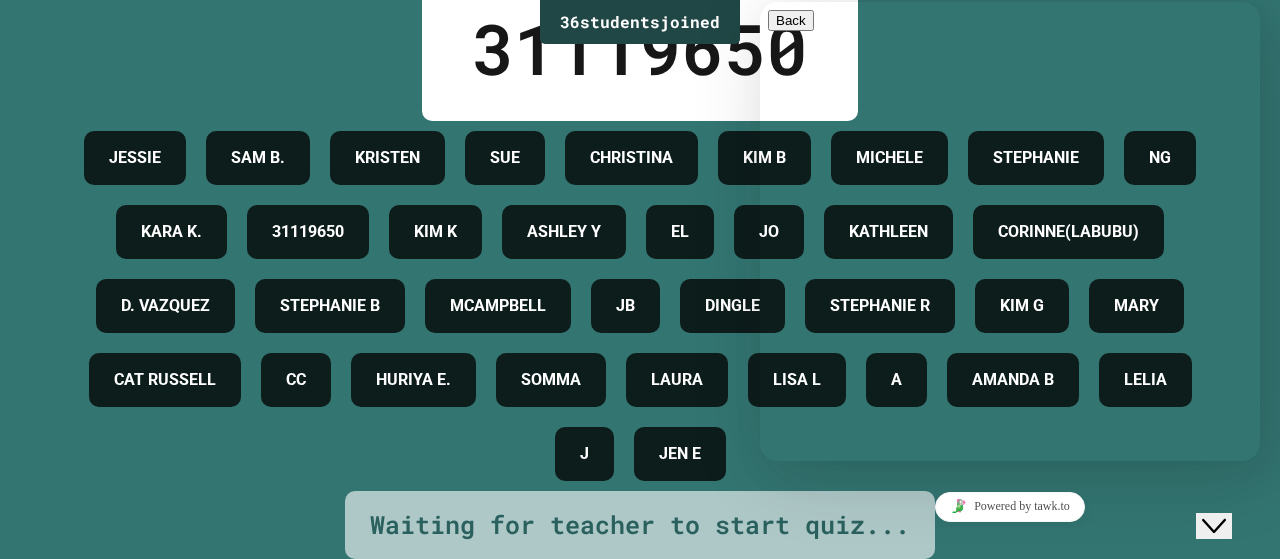click on "[FIRST] [LAST] [INITIAL] [FIRST] [LAST] [INITIAL] [FIRST] [LAST] [INITIAL] [FIRST] [LAST] [INITIAL] [NUMBER] [INITIAL] [INITIAL] [INITIAL] [FIRST] [LAST] [INITIAL] [FIRST] [LAST] [INITIAL] [FIRST] [LAST] [INITIAL] [FIRST] [LAST] [INITIAL] [FIRST] [LAST] [INITIAL] [FIRST] [LAST] [INITIAL] [FIRST] [LAST] [INITIAL] [FIRST] [LAST] [INITIAL] [FIRST] [LAST] [INITIAL] [FIRST] [LAST] [INITIAL] [FIRST] [LAST] [INITIAL] [FIRST] [LAST] [INITIAL]" at bounding box center [640, 306] 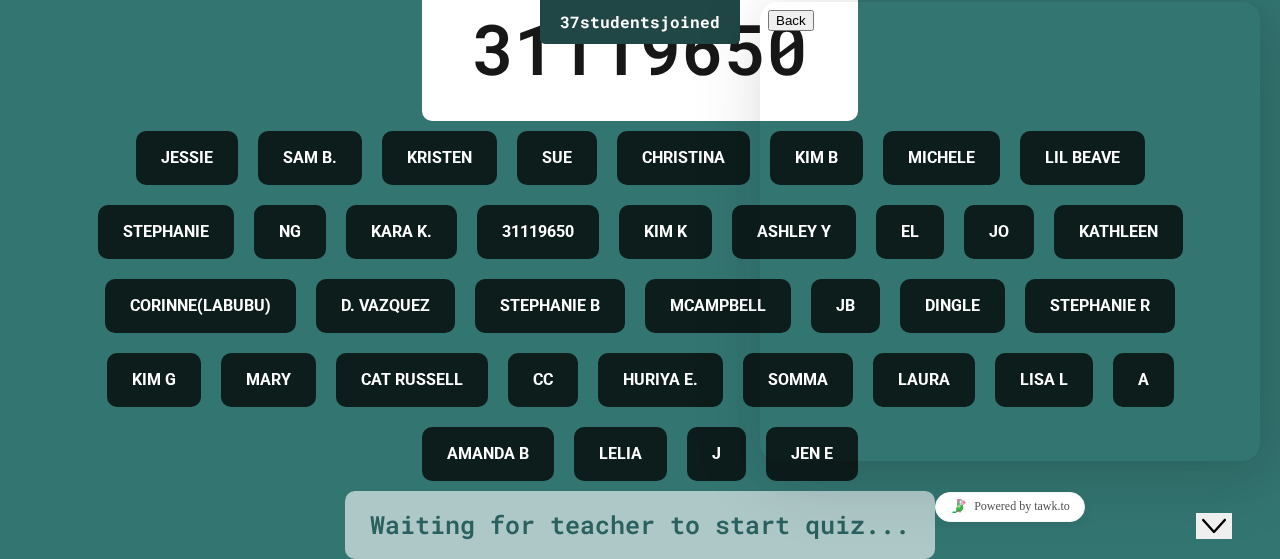 click 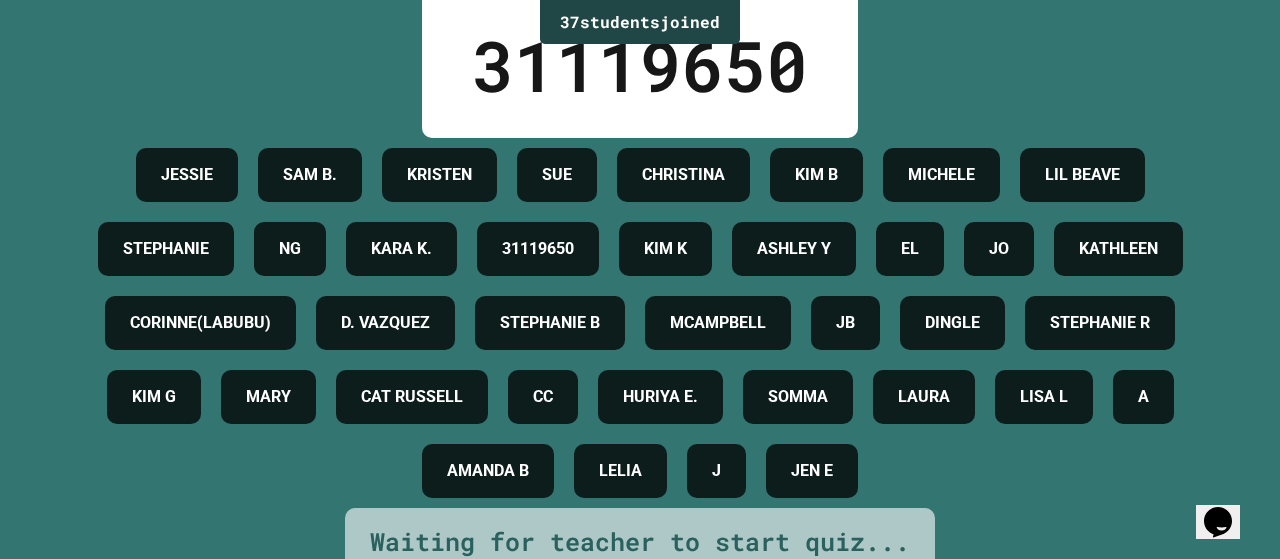 scroll, scrollTop: 0, scrollLeft: 0, axis: both 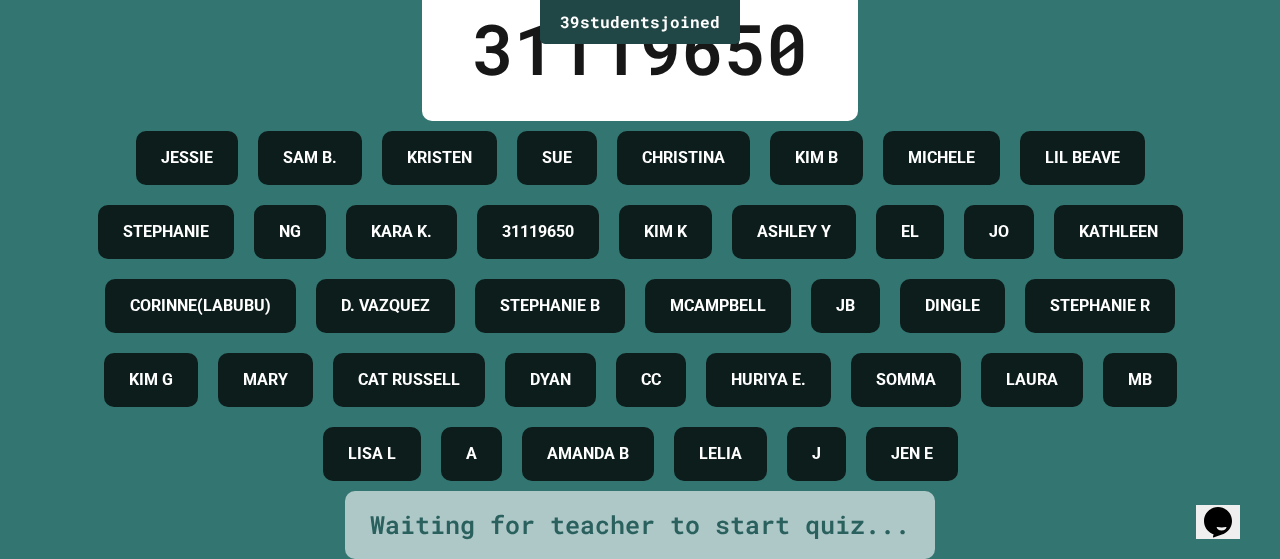 click on "31119650" at bounding box center [538, 232] 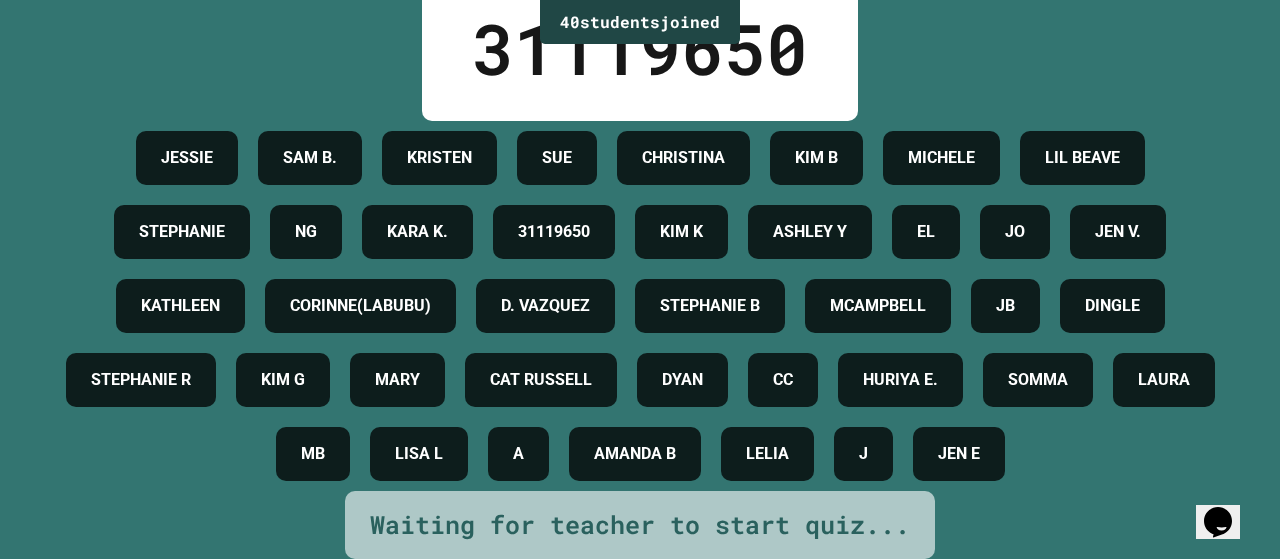 scroll, scrollTop: 389, scrollLeft: 0, axis: vertical 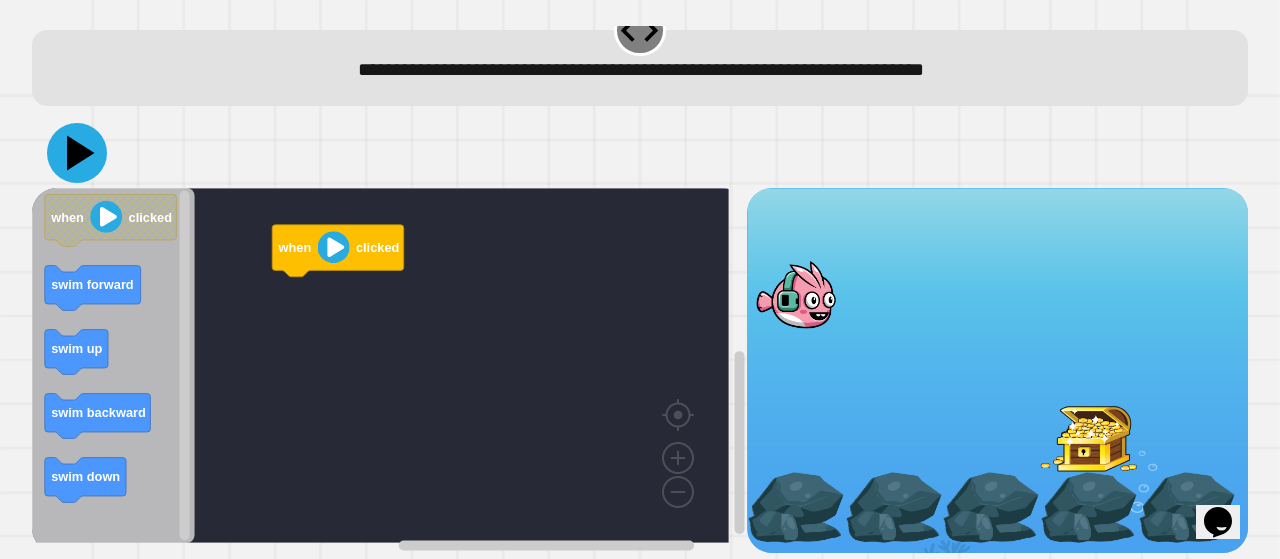 click 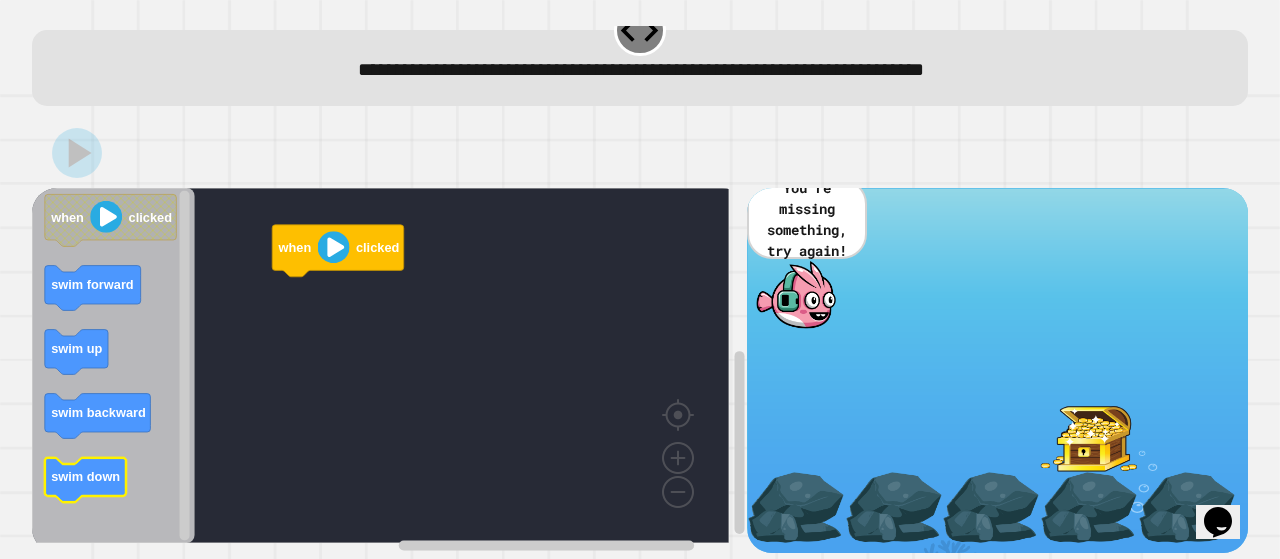 click 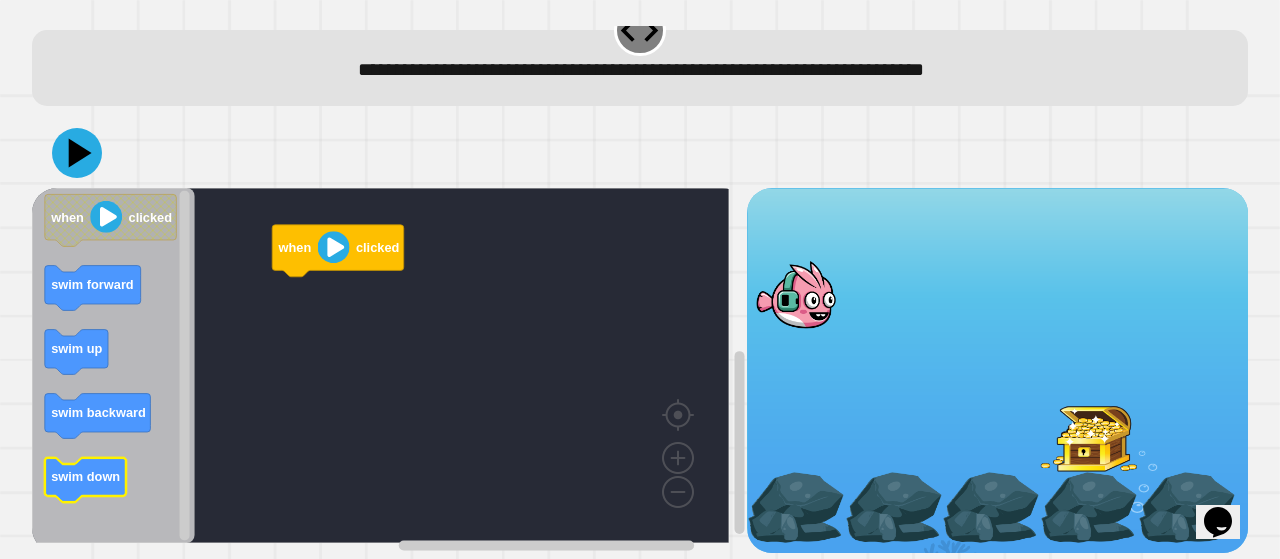click 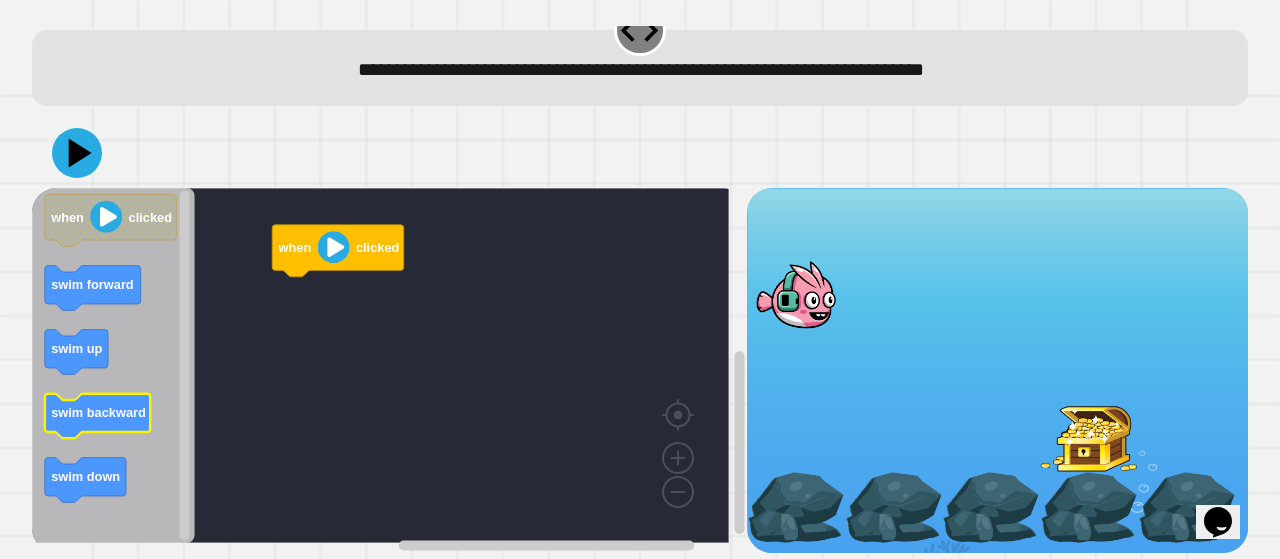 click on "swim backward" 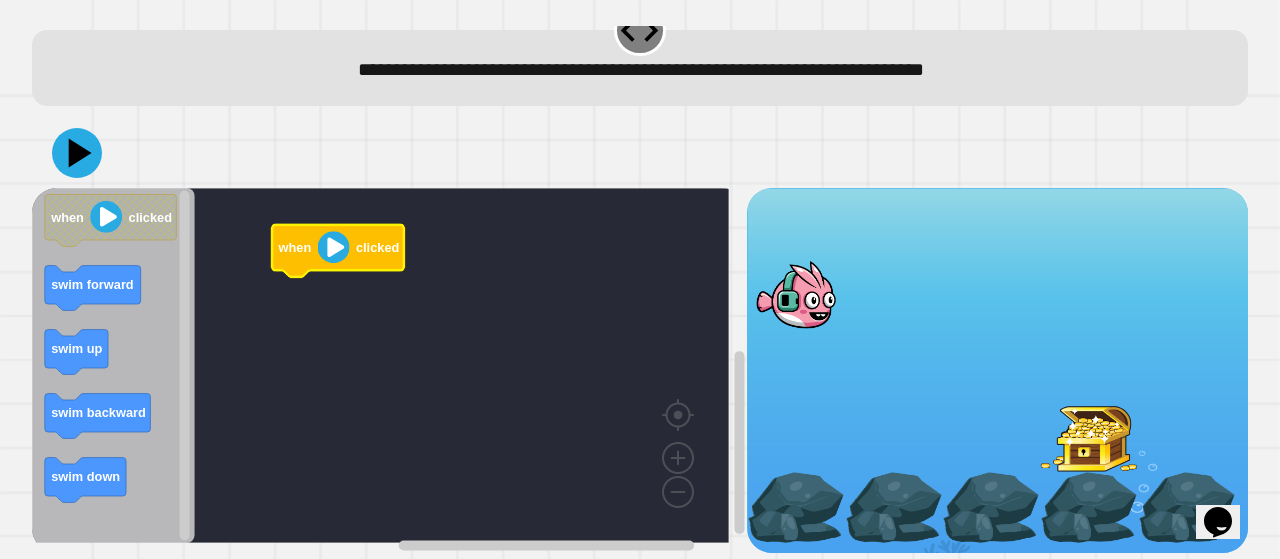 click 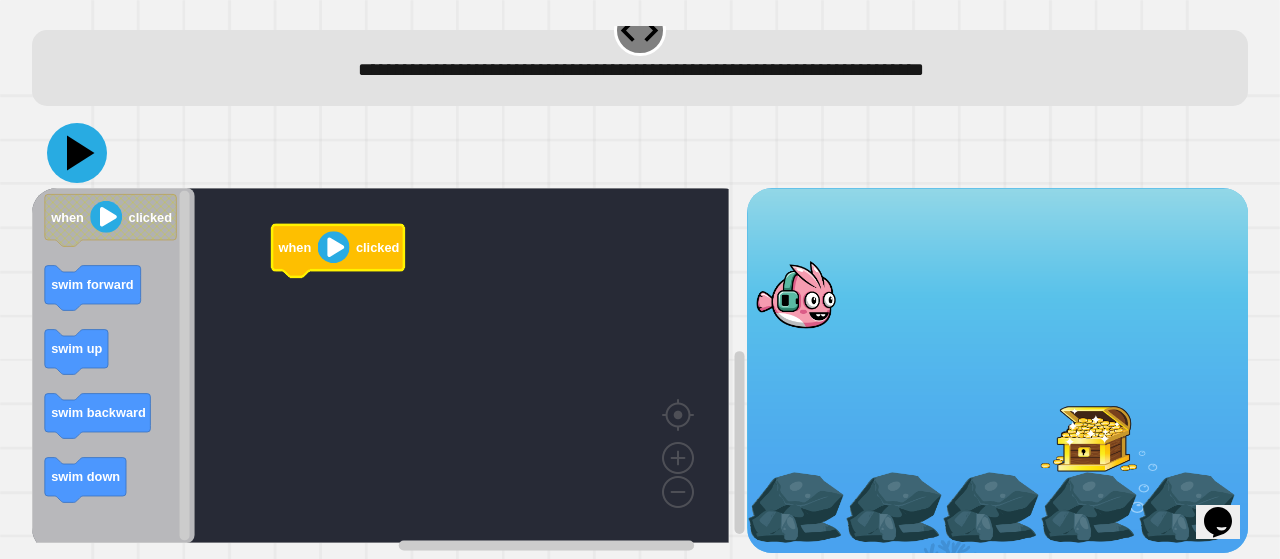 click 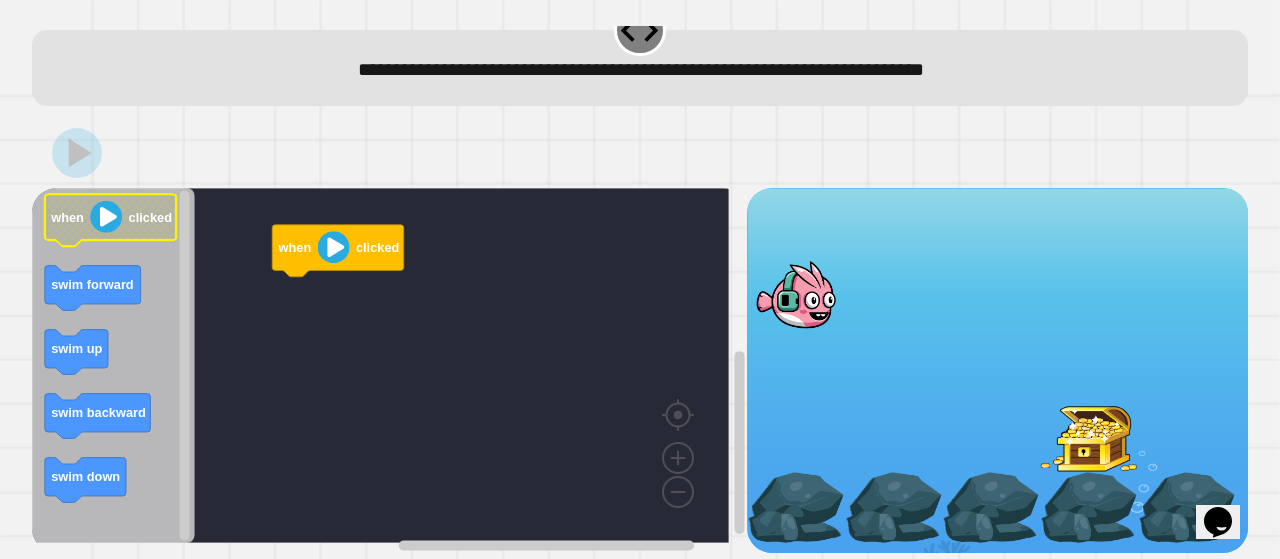 click 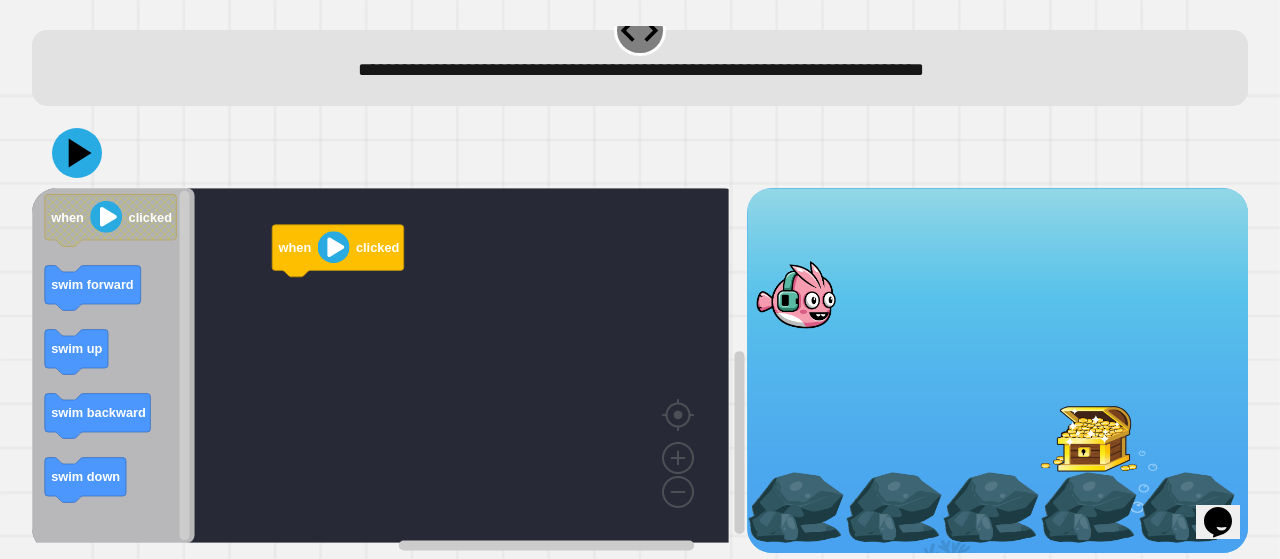 drag, startPoint x: 804, startPoint y: 281, endPoint x: 811, endPoint y: 348, distance: 67.36468 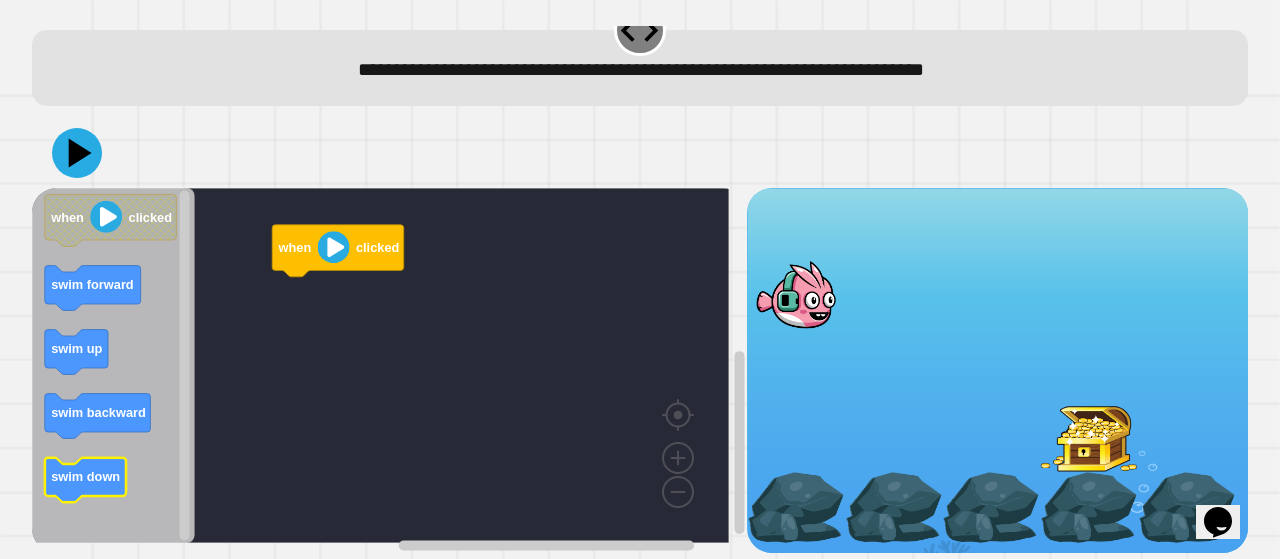 click 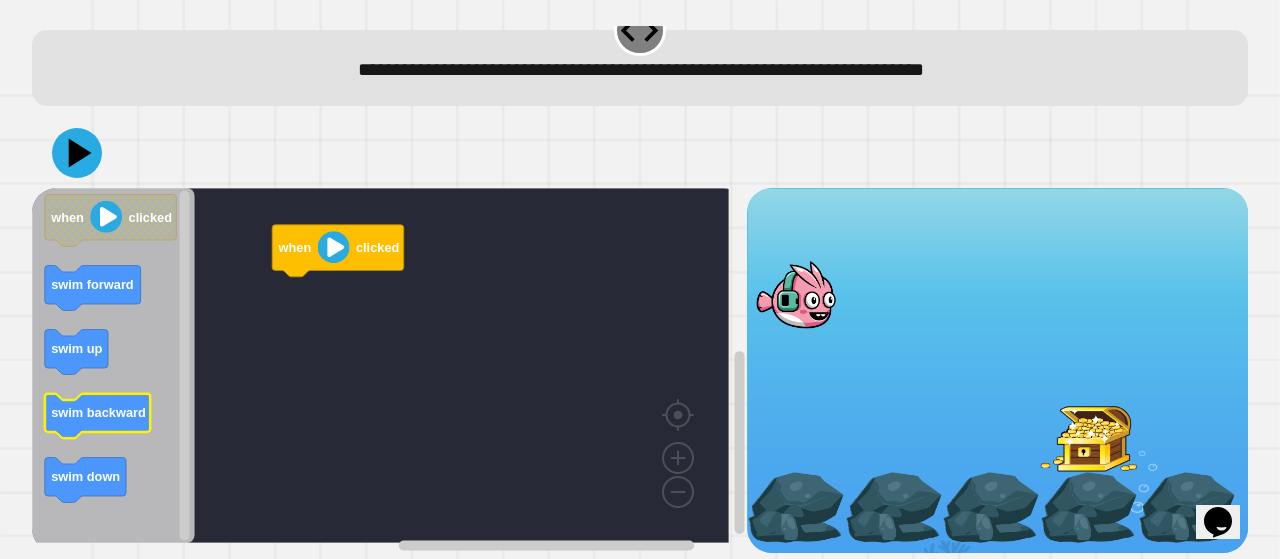 click on "swim backward" 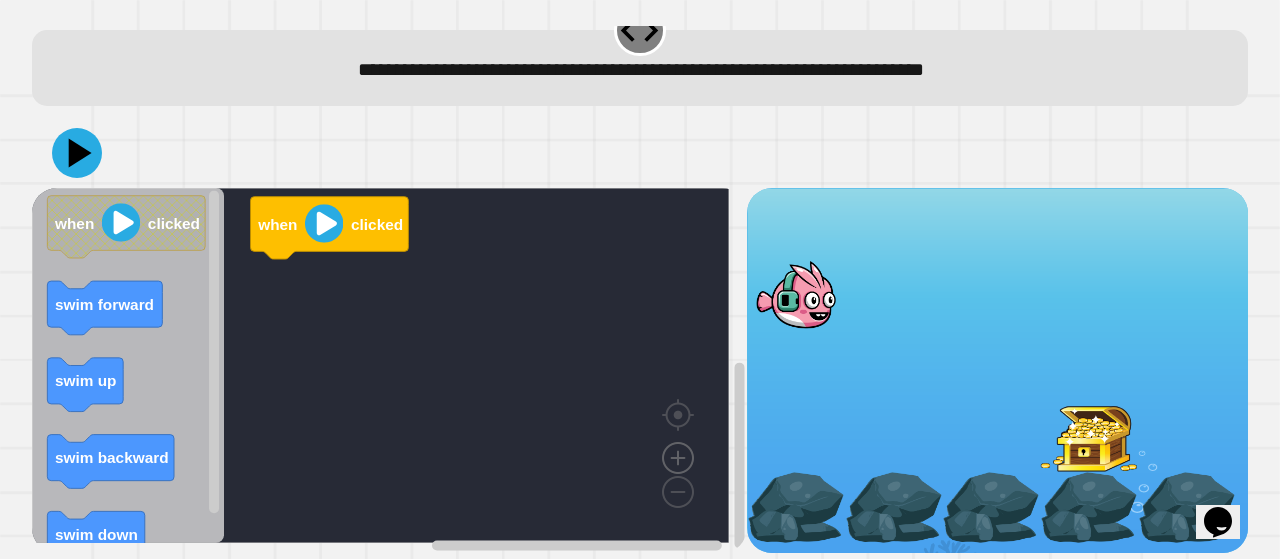 click 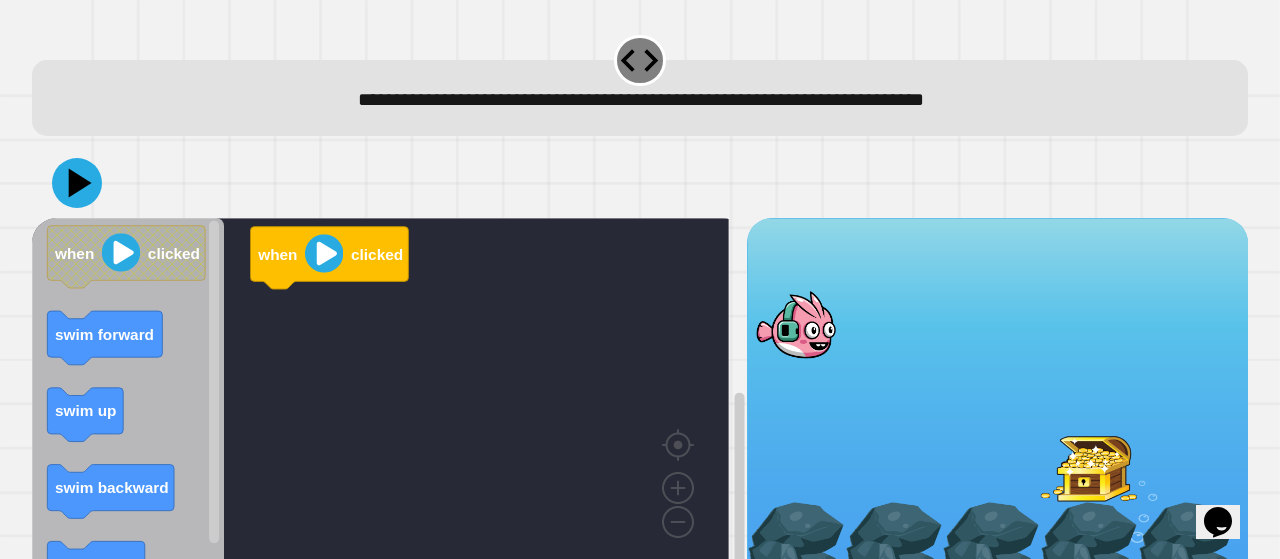 scroll, scrollTop: 52, scrollLeft: 0, axis: vertical 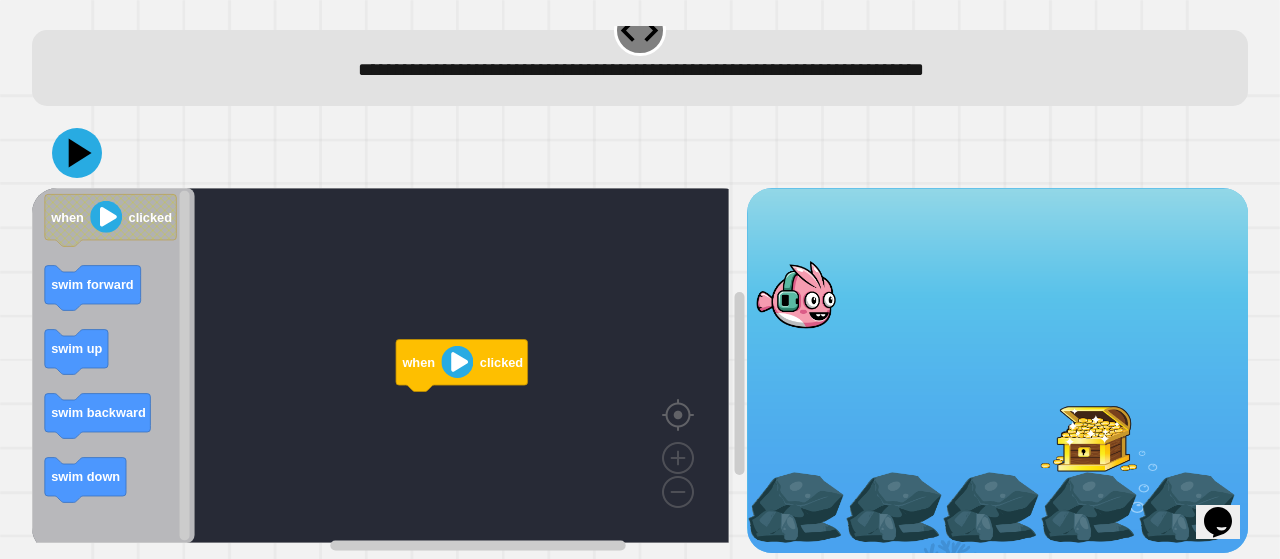 click 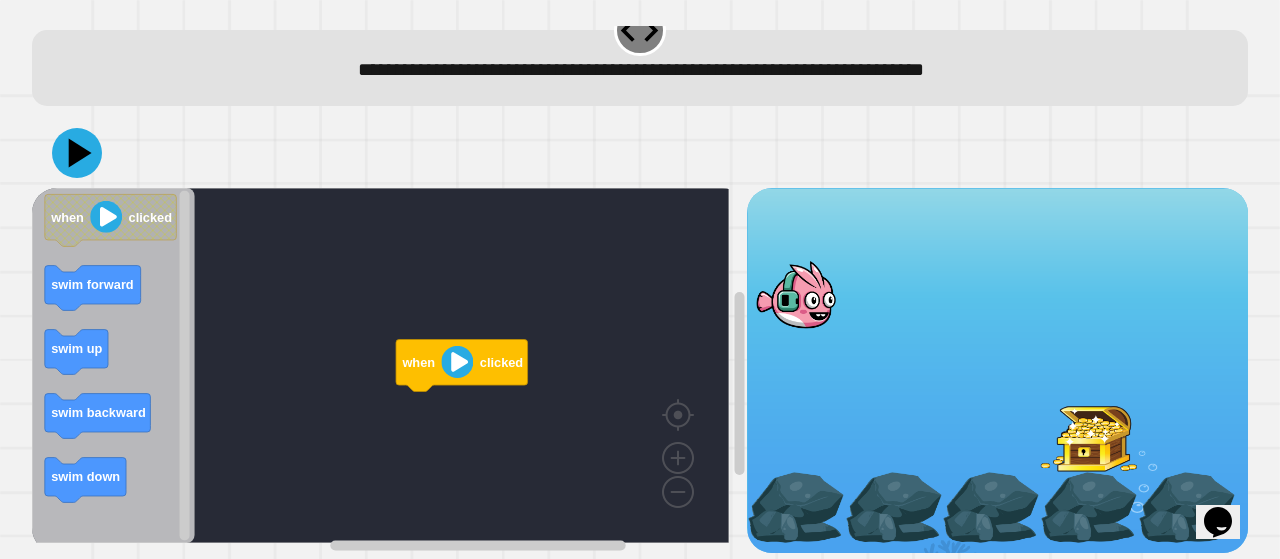click 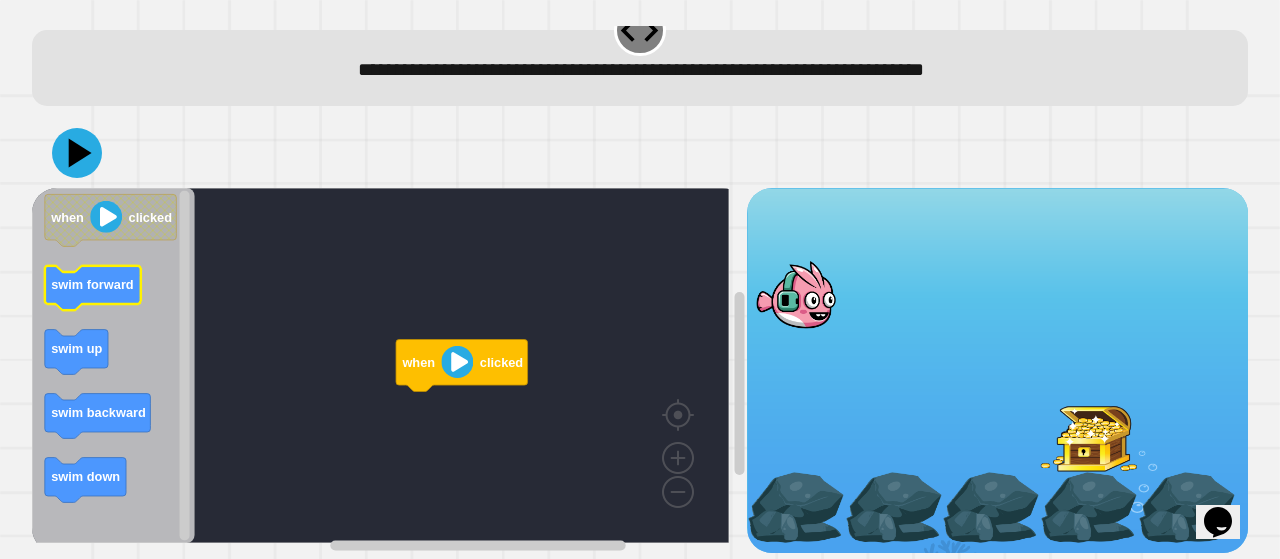 click on "swim forward" 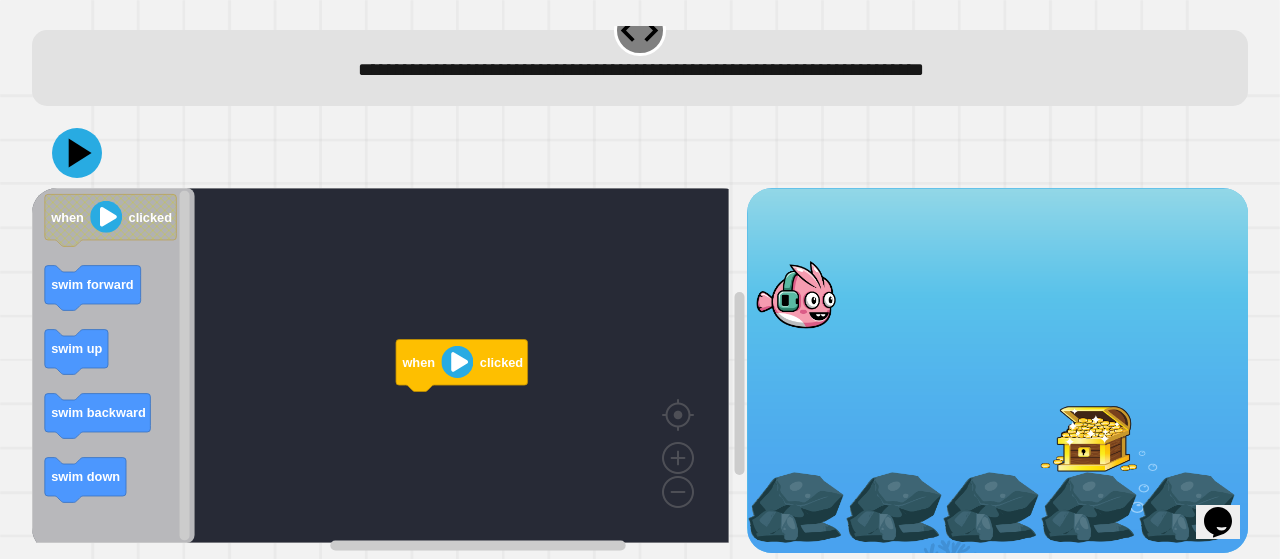 click 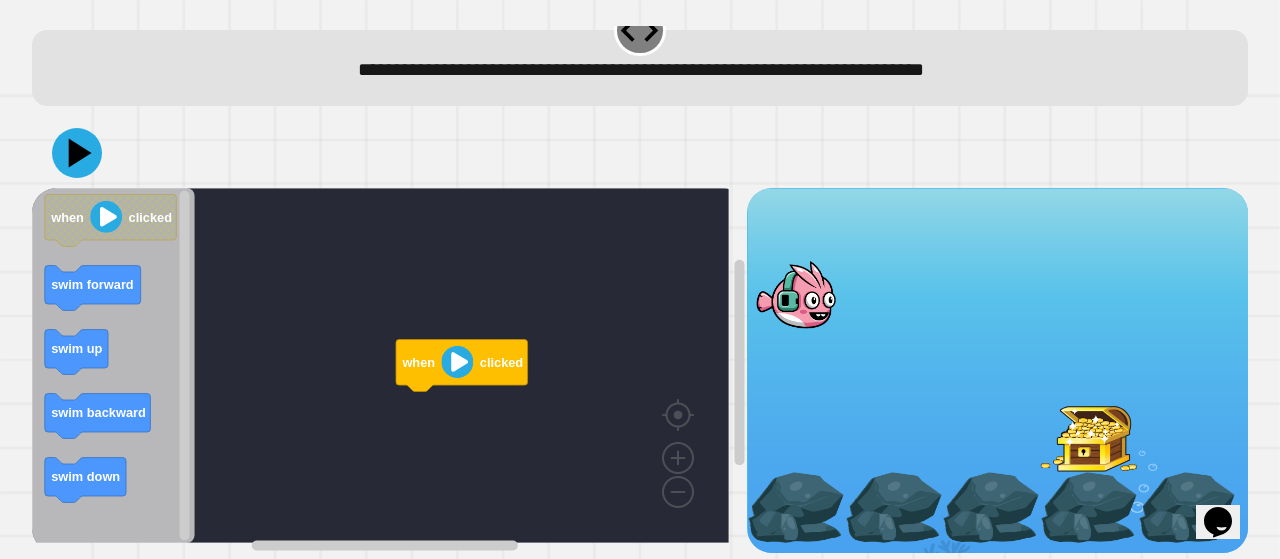 click at bounding box center (1089, 436) 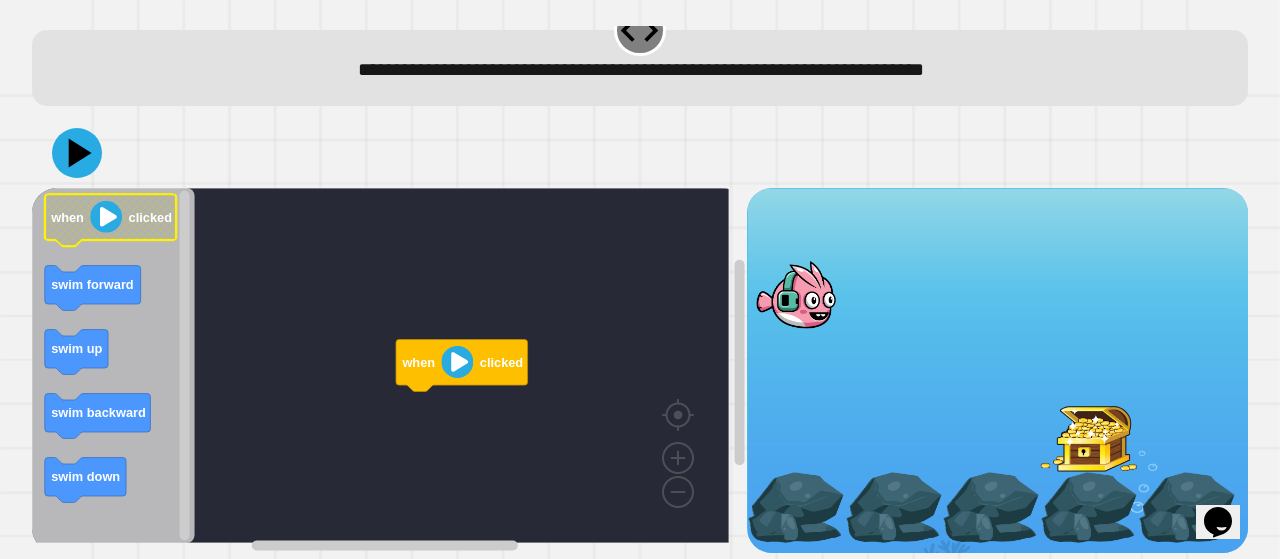click 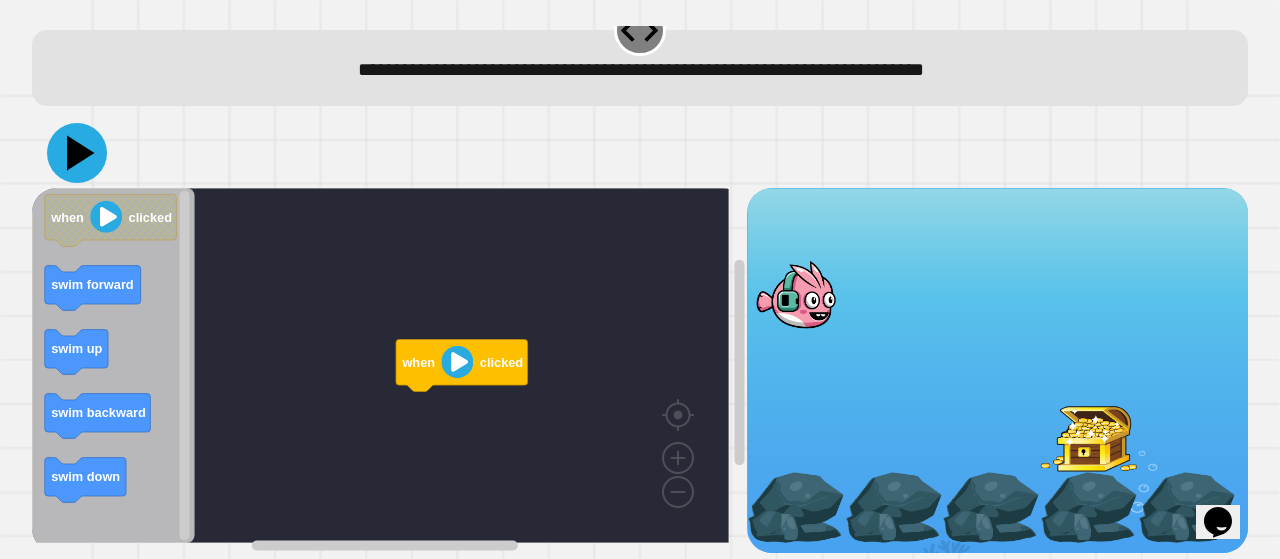 click 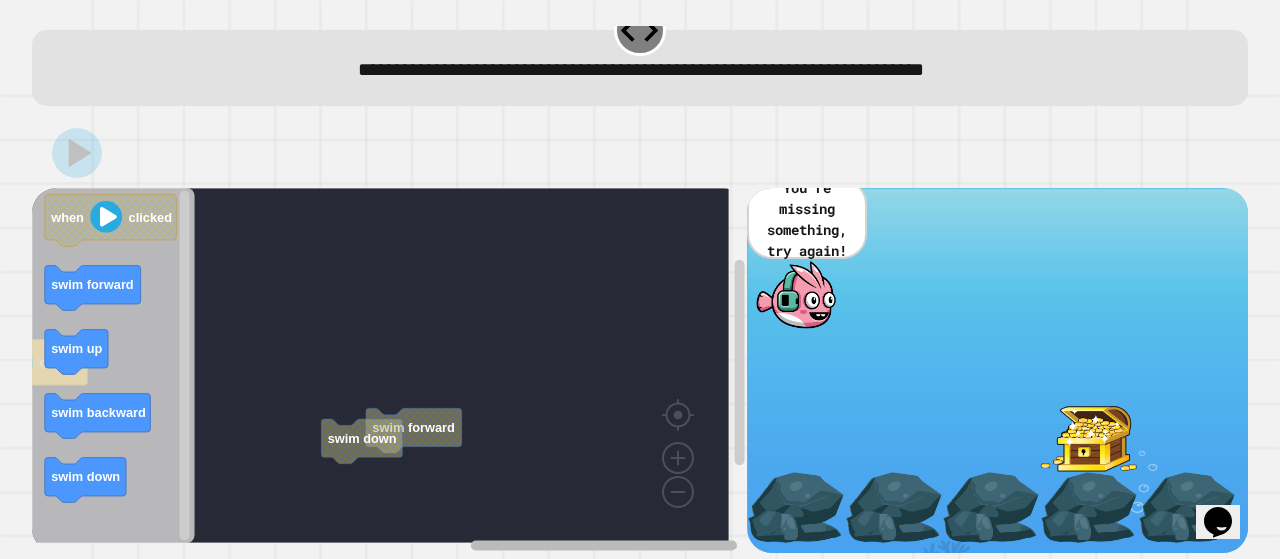 click on "when clicked swim forward swim down when clicked swim forward swim up swim backward swim down" at bounding box center [389, 370] 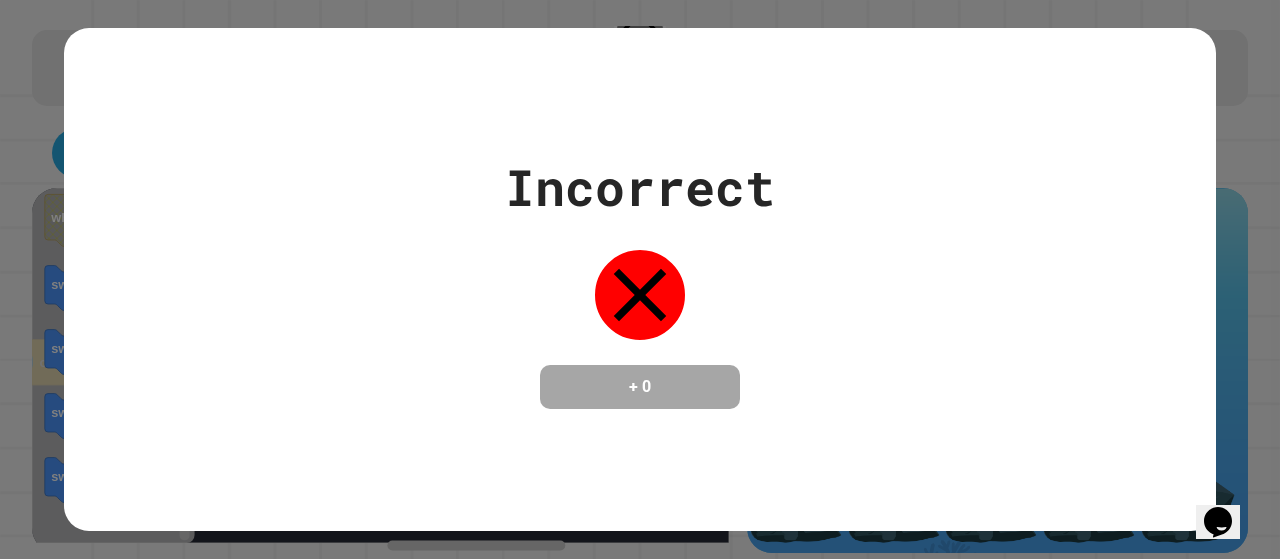 drag, startPoint x: 1230, startPoint y: 275, endPoint x: 1237, endPoint y: 197, distance: 78.31347 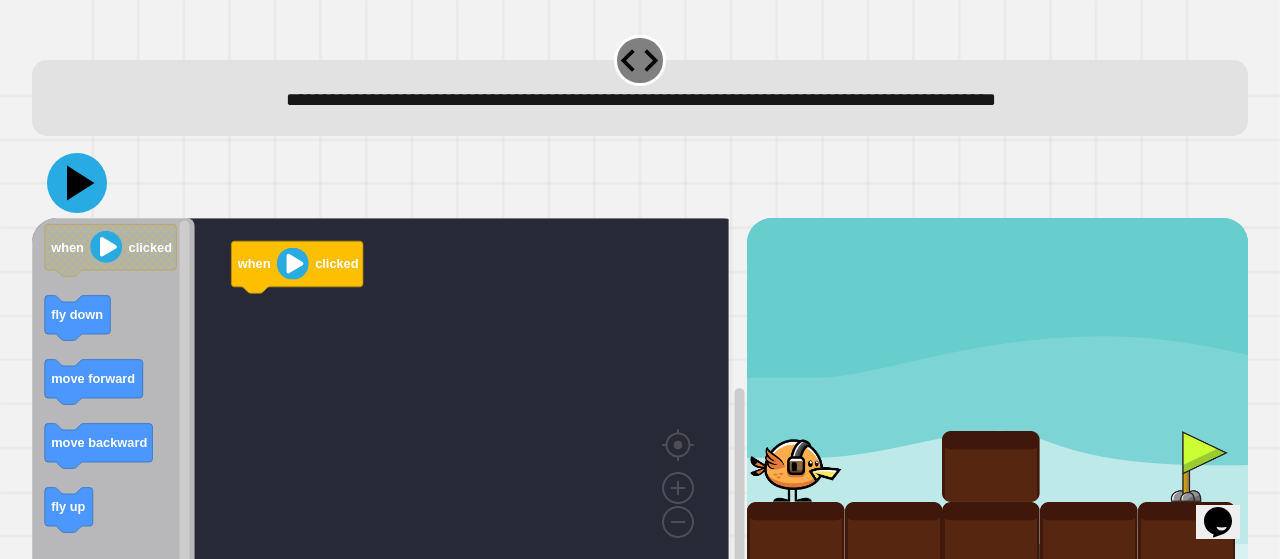 click 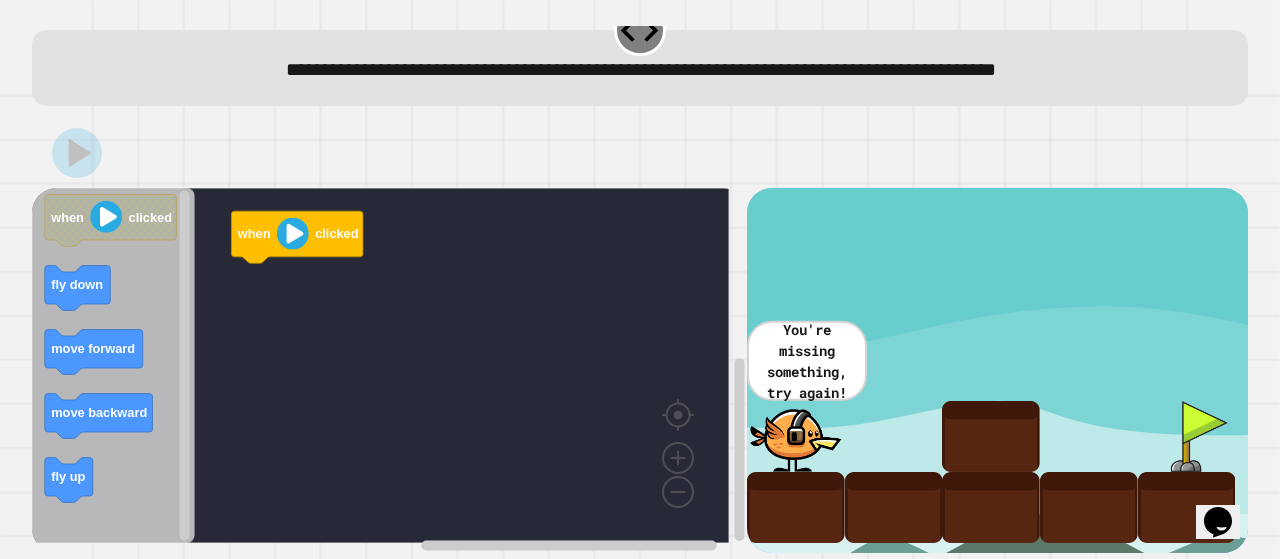 scroll, scrollTop: 52, scrollLeft: 0, axis: vertical 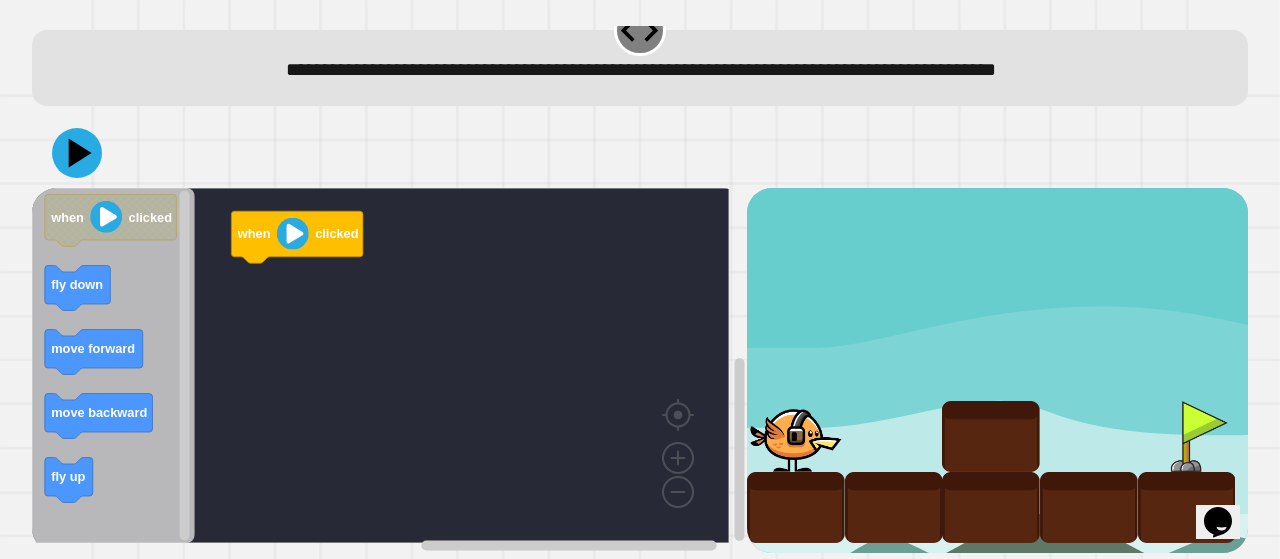 click at bounding box center [796, 507] 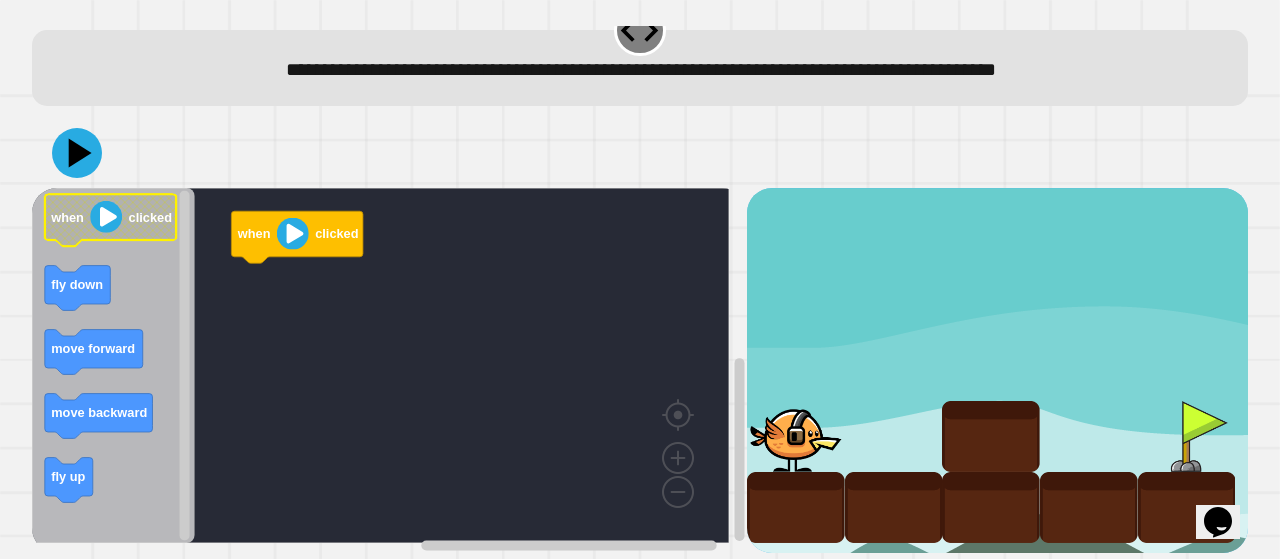 click 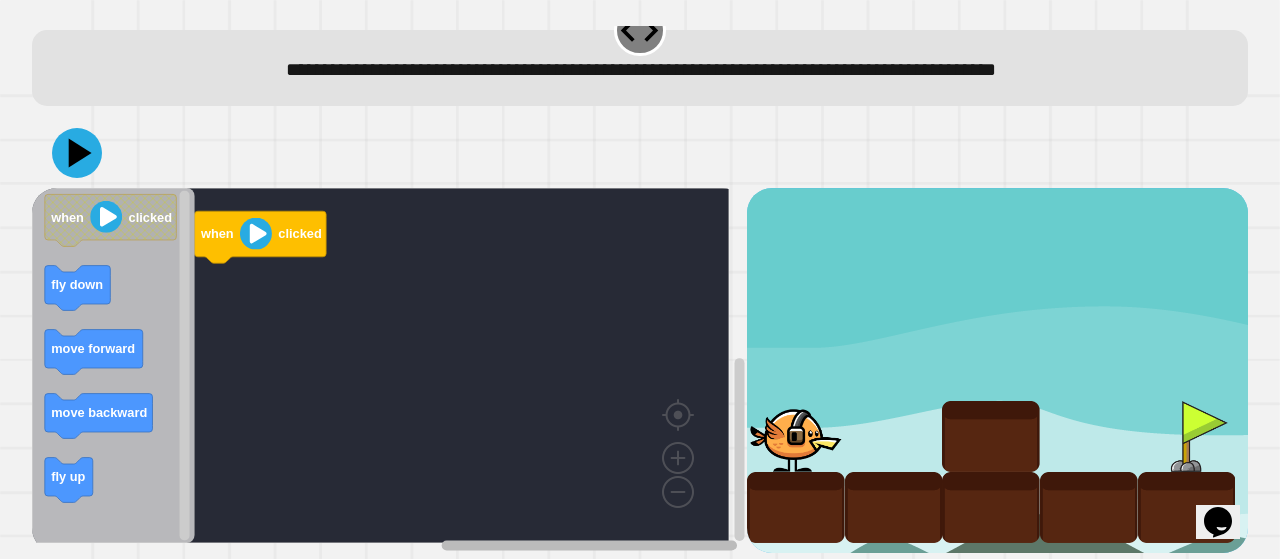 click 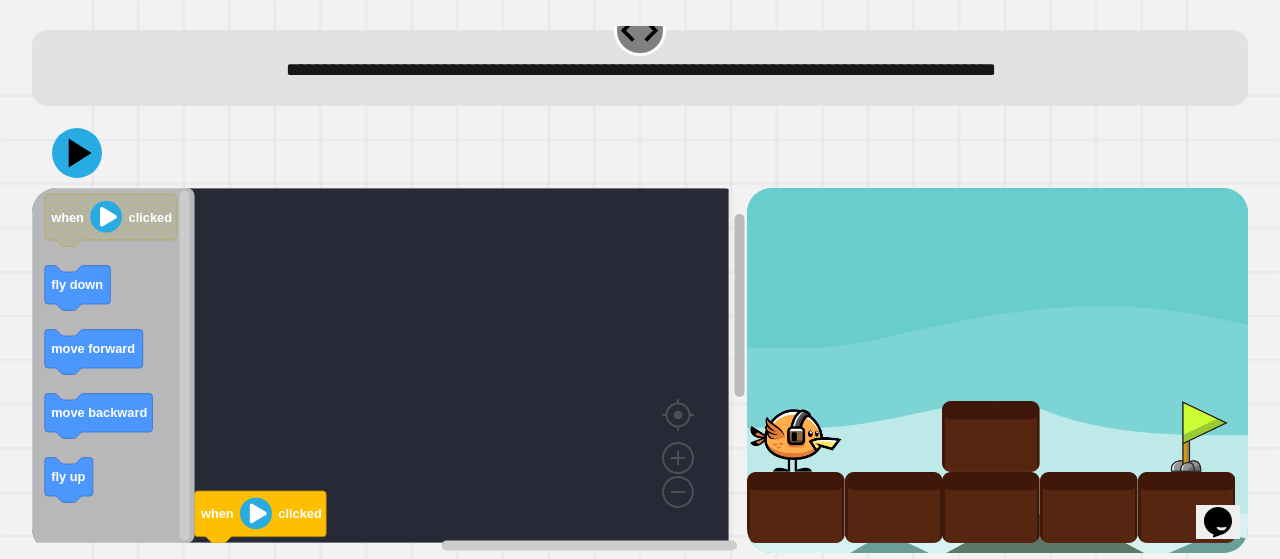 click on "when clicked when clicked fly down move forward move backward fly up" at bounding box center (640, 370) 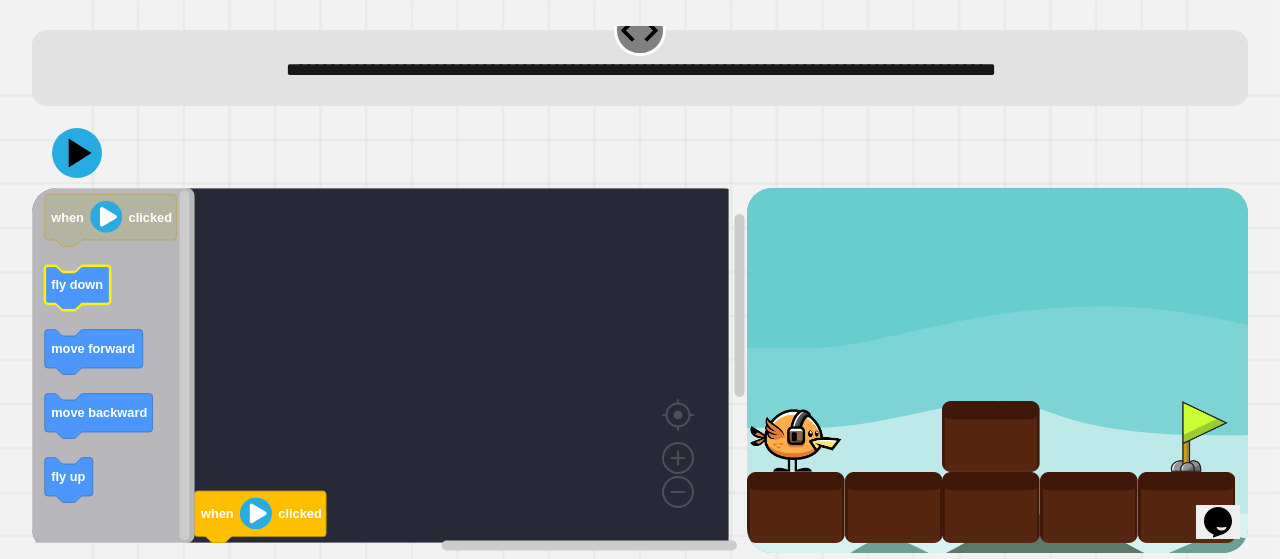 click on "fly down" 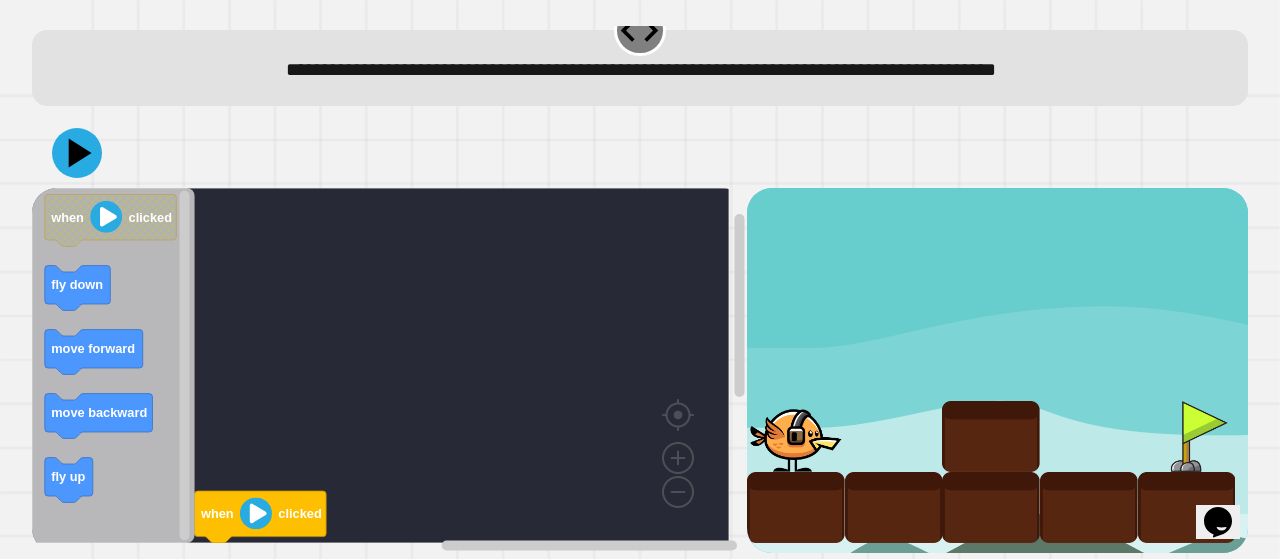 click at bounding box center [796, 436] 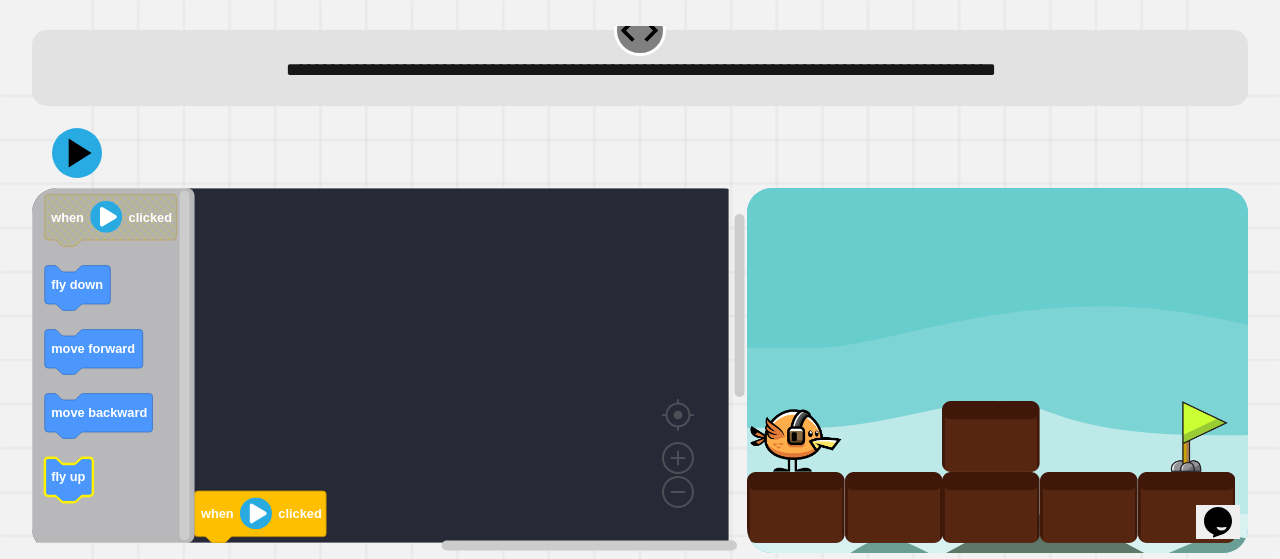 click on "fly up" 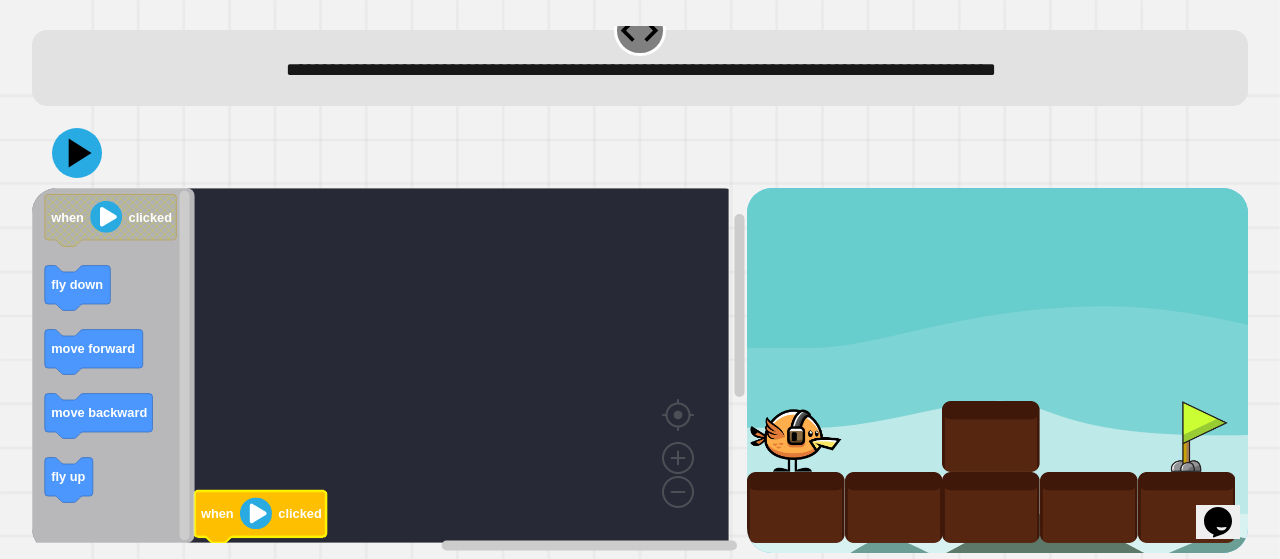 click 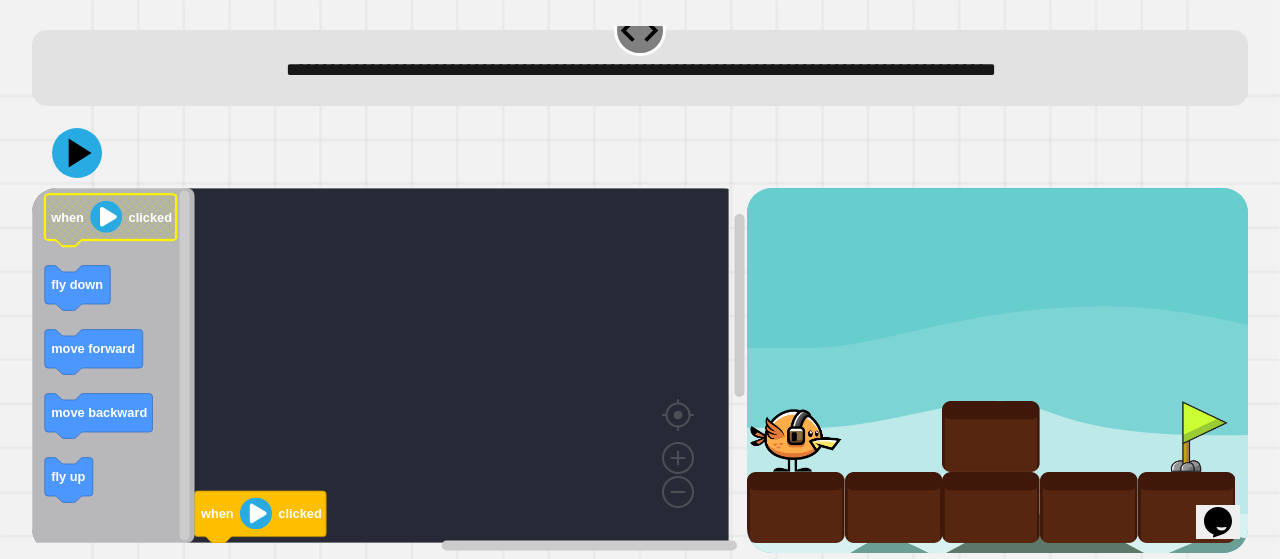 click 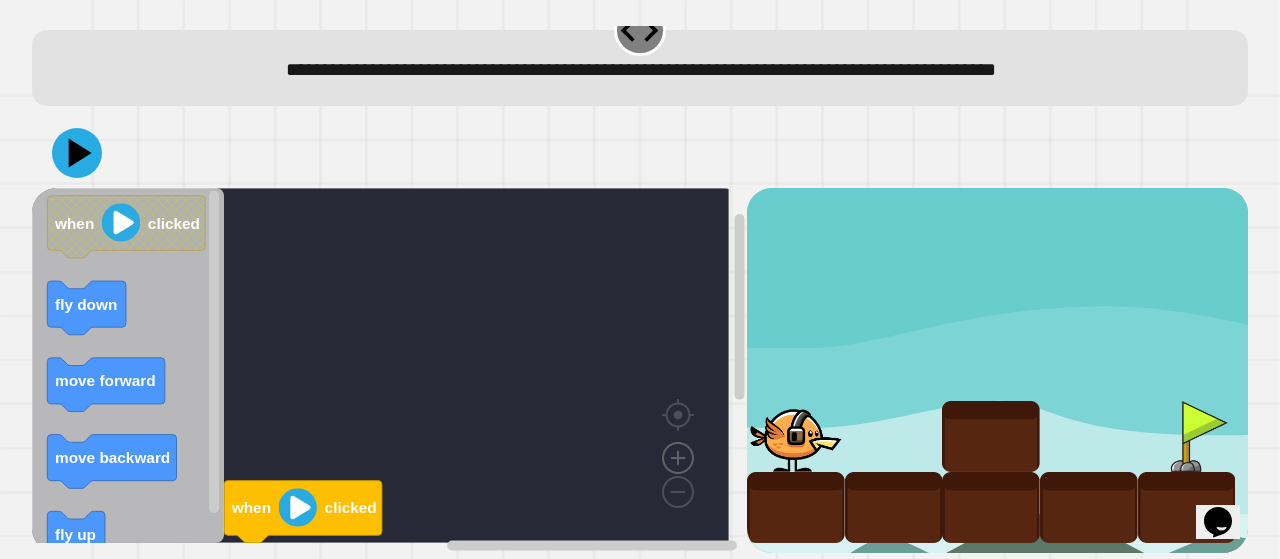 click 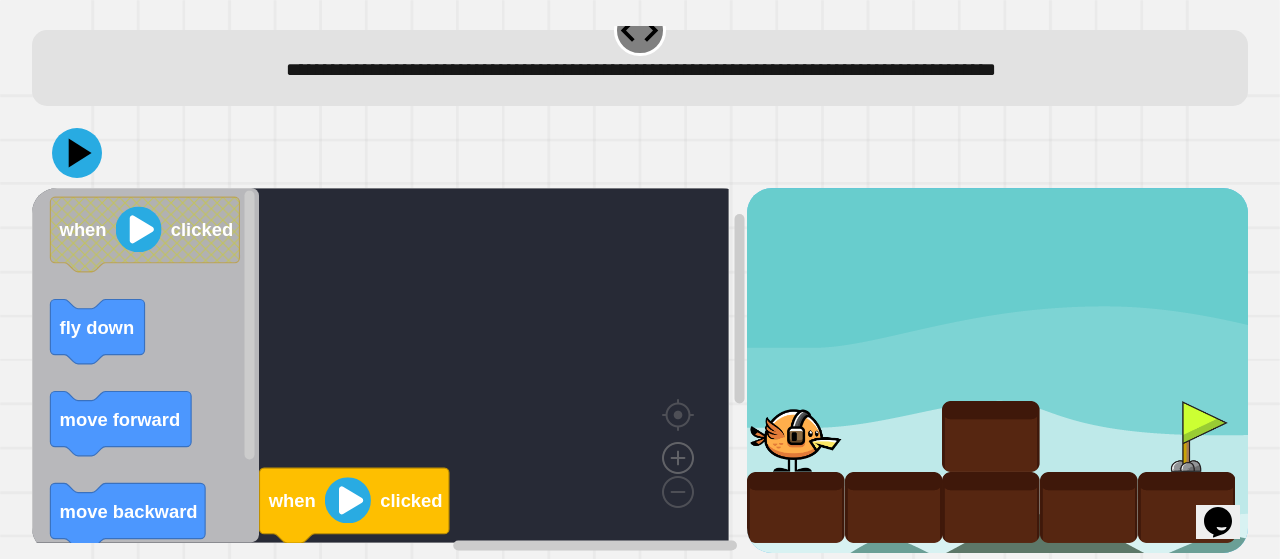 click 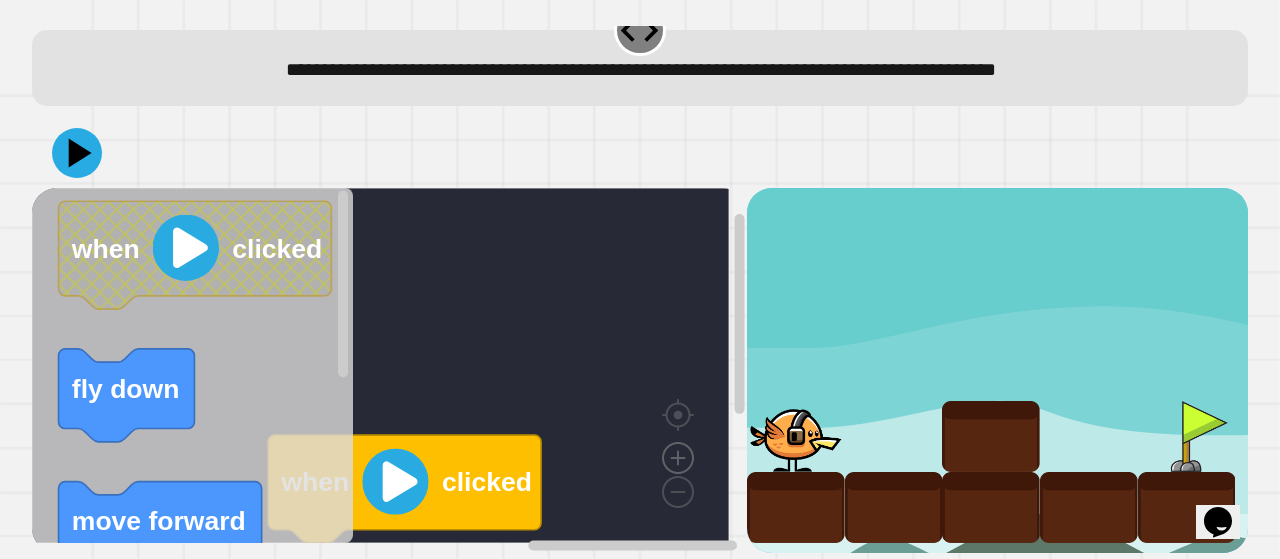 click 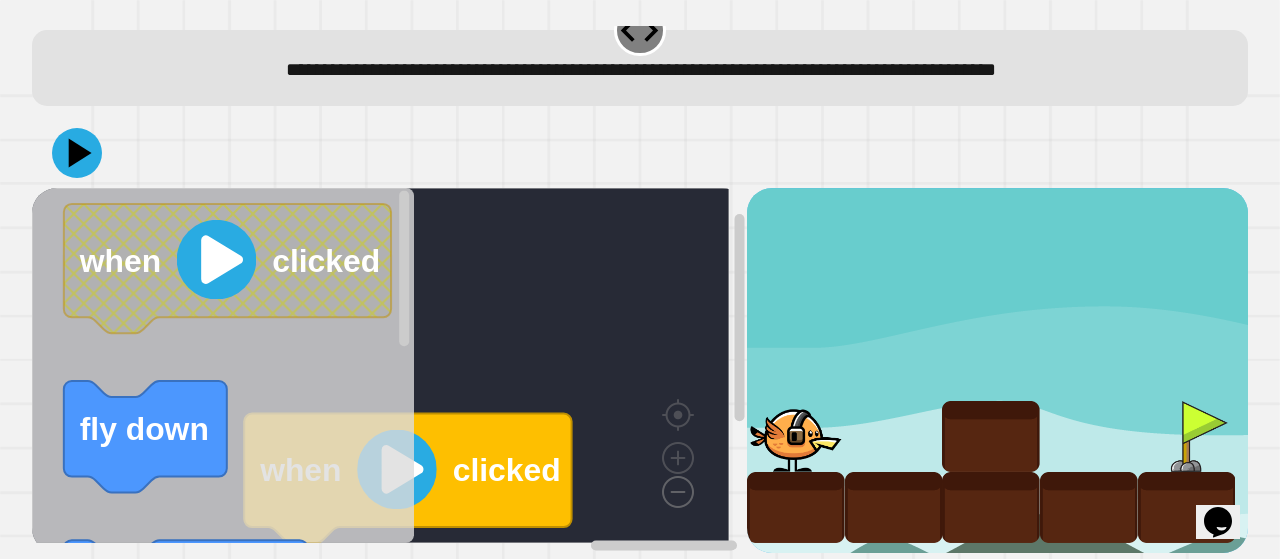 click 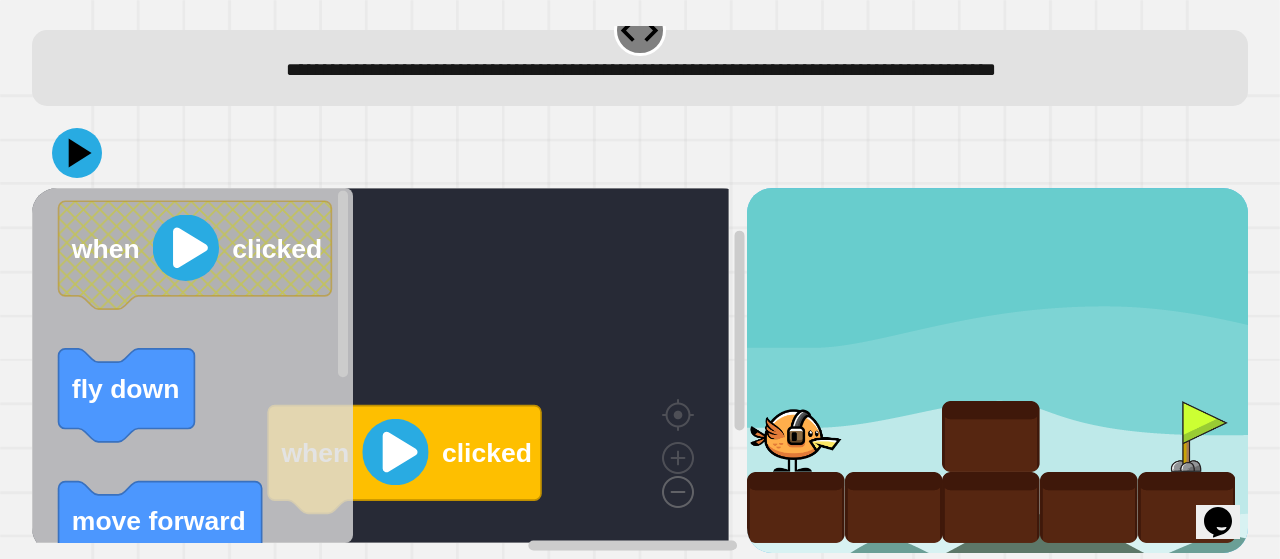 click 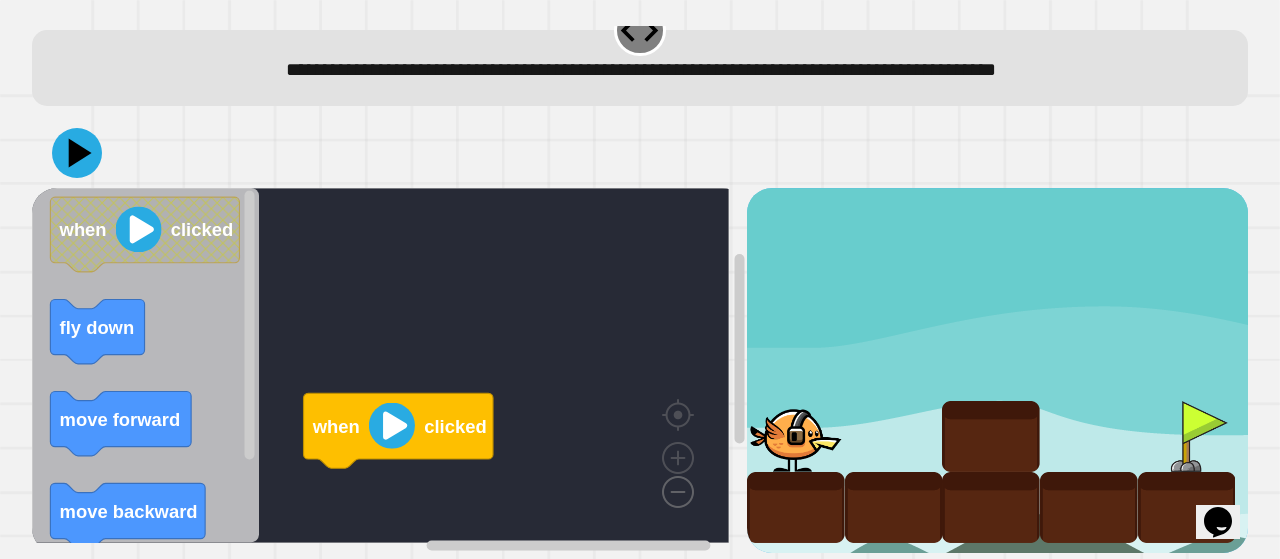 click 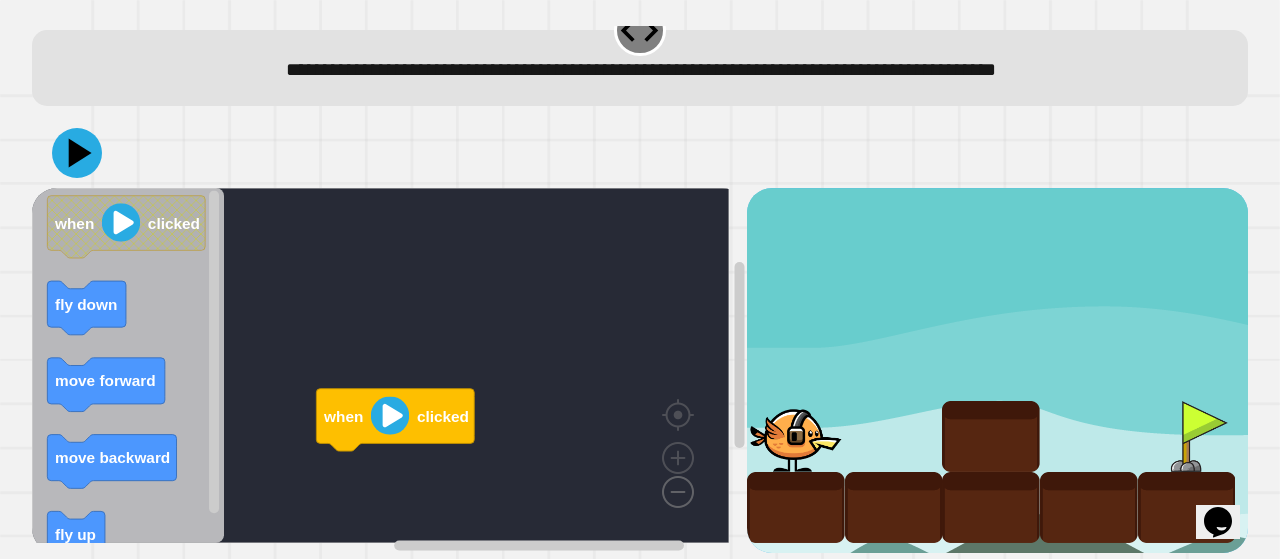 click 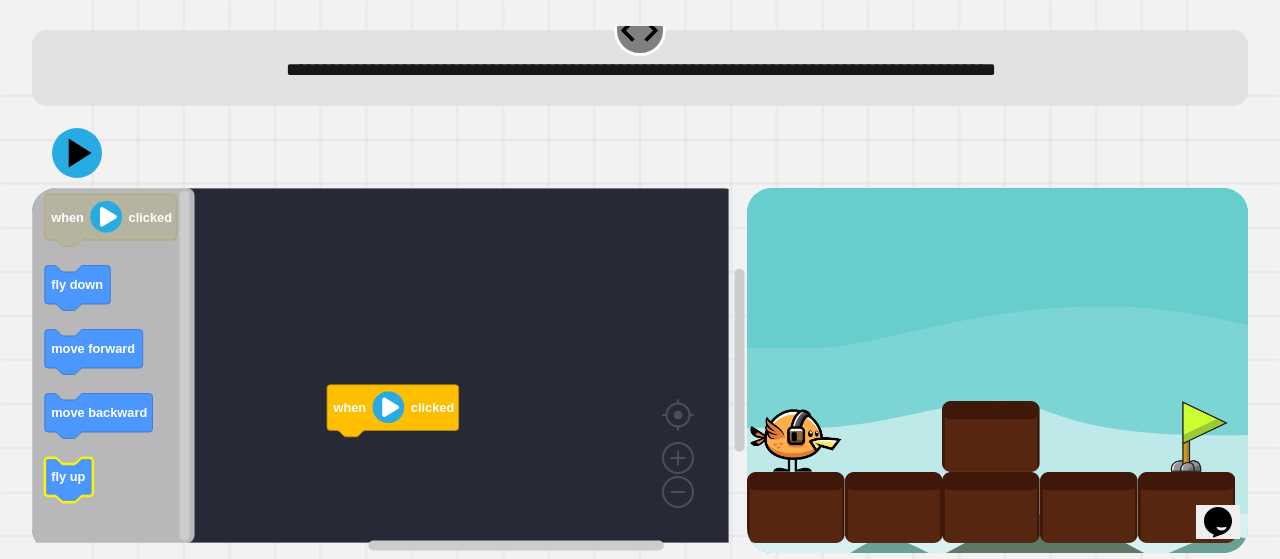 click 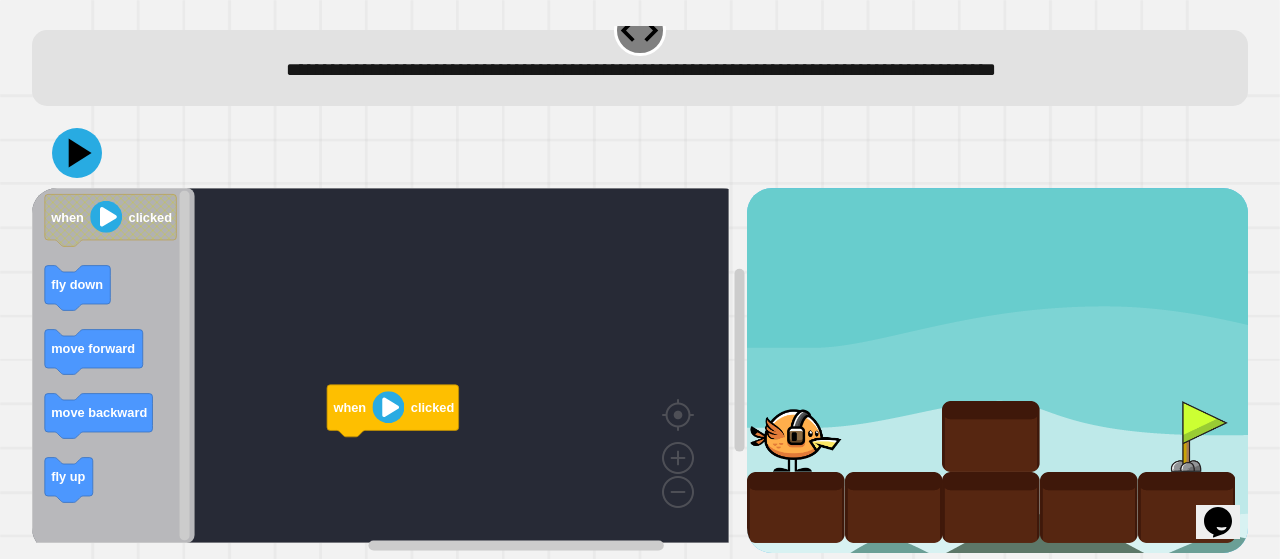 drag, startPoint x: 791, startPoint y: 477, endPoint x: 888, endPoint y: 462, distance: 98.15294 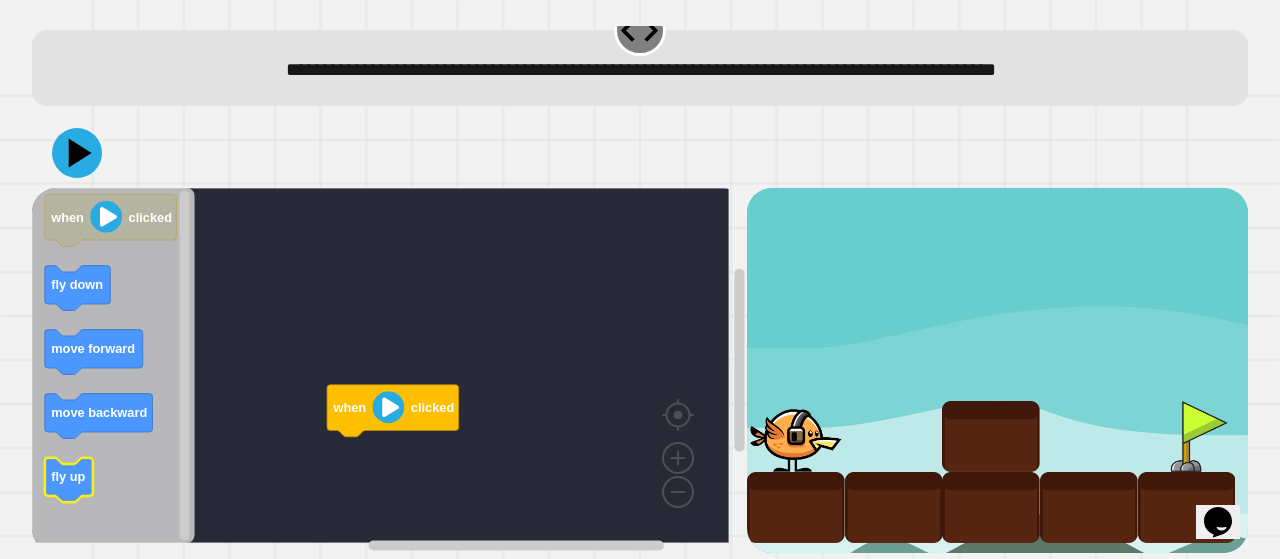 click 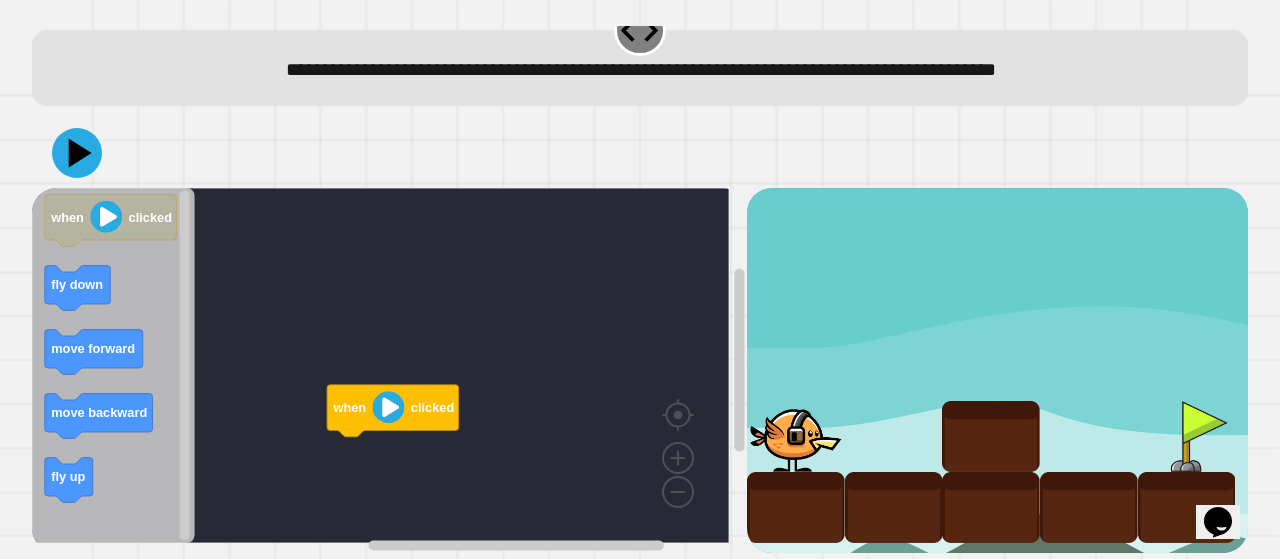drag, startPoint x: 789, startPoint y: 410, endPoint x: 794, endPoint y: 361, distance: 49.25444 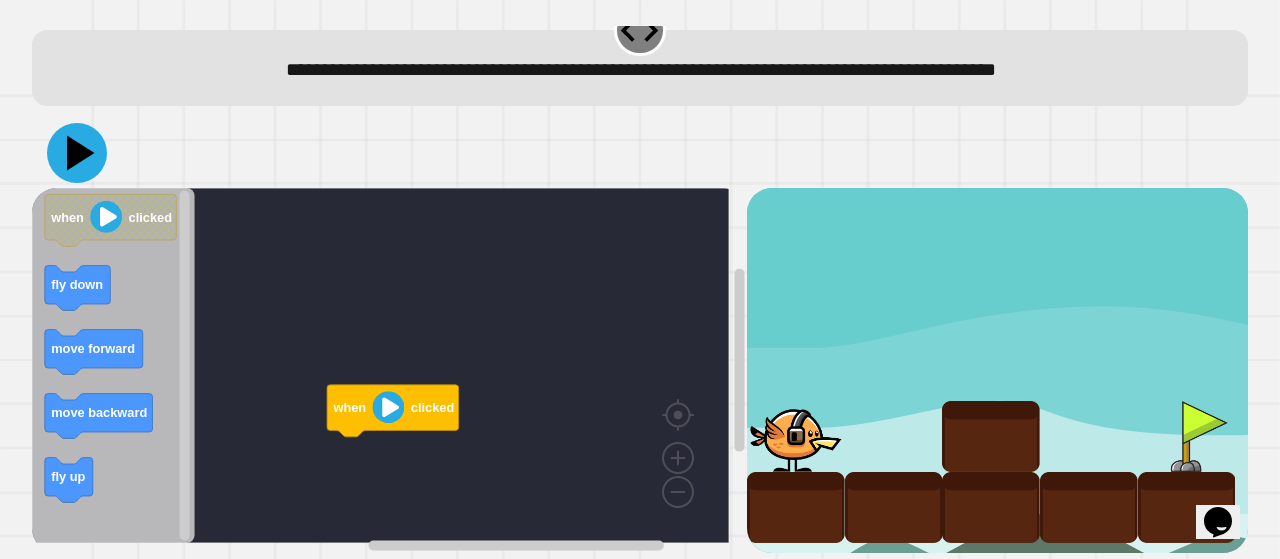 click 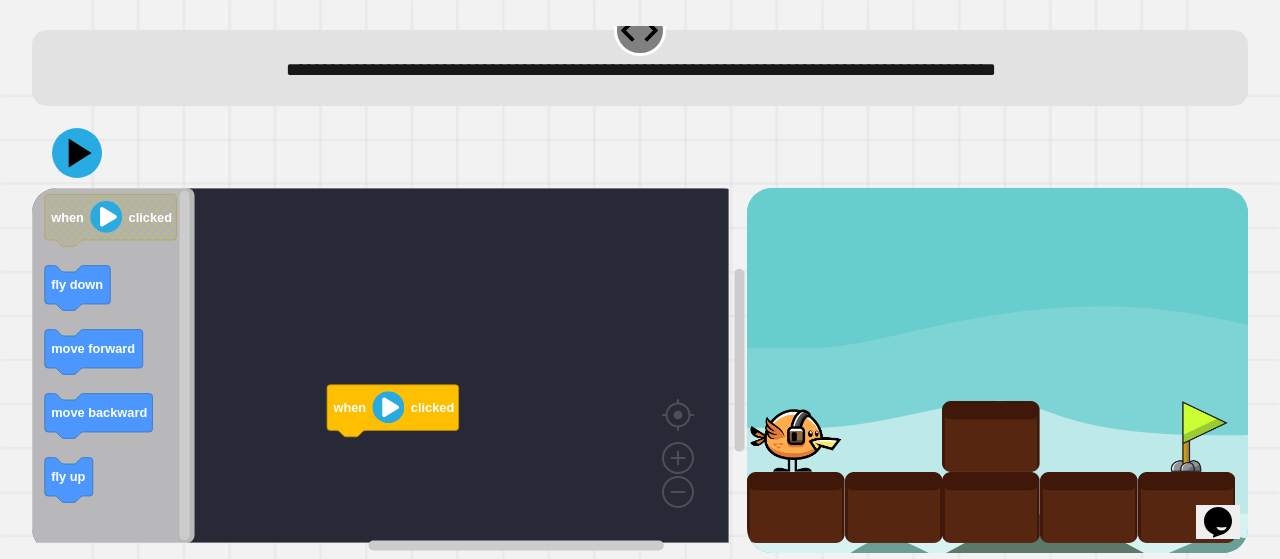 click 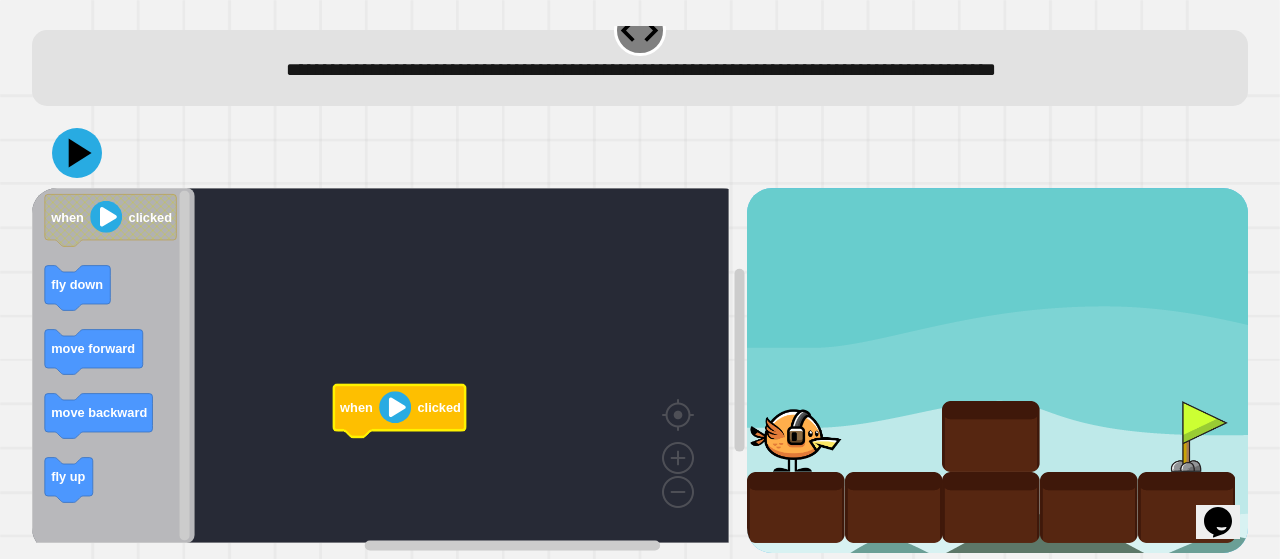 click 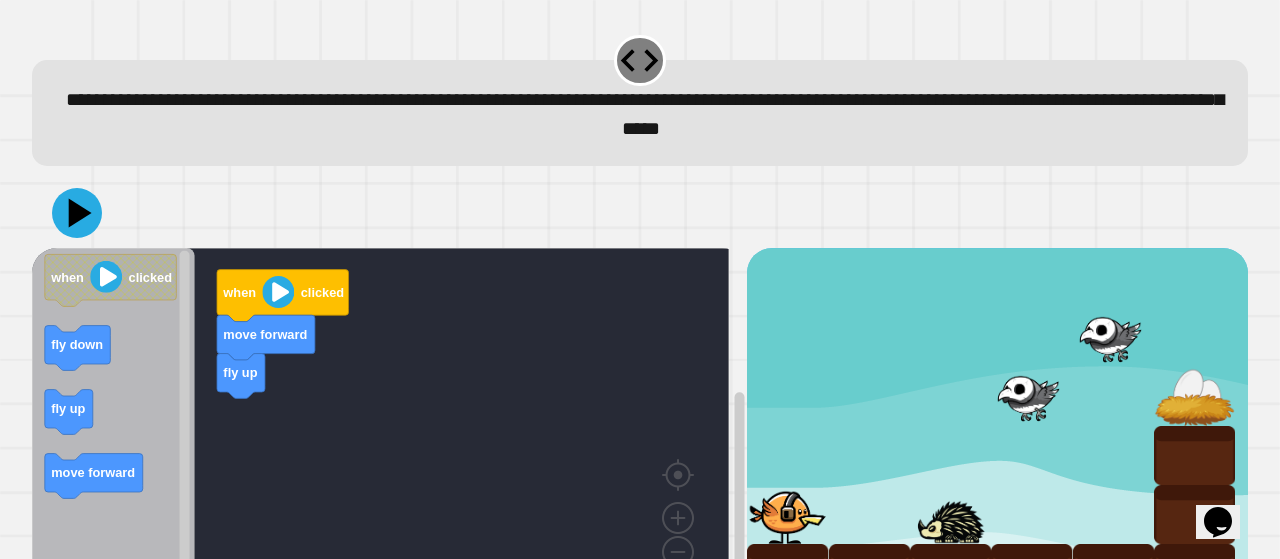 click 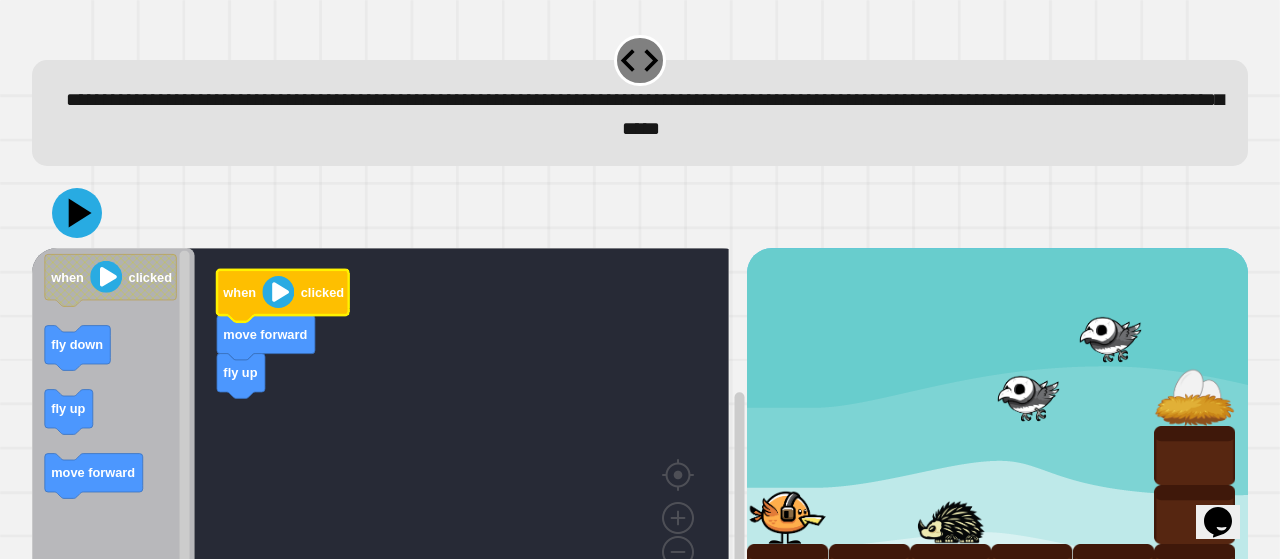 click 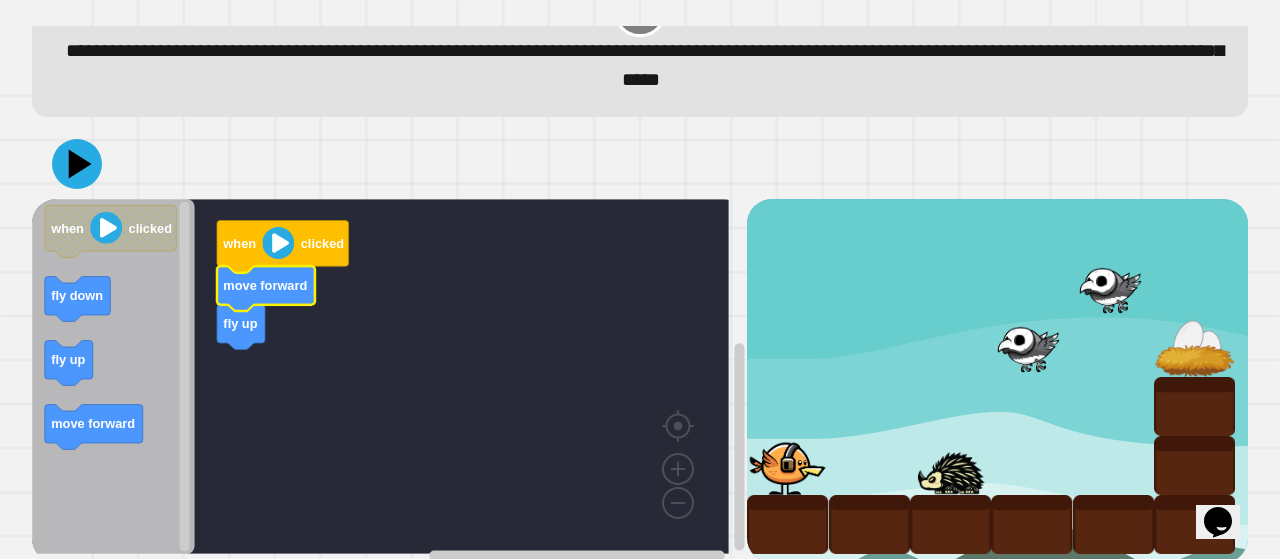 scroll, scrollTop: 84, scrollLeft: 0, axis: vertical 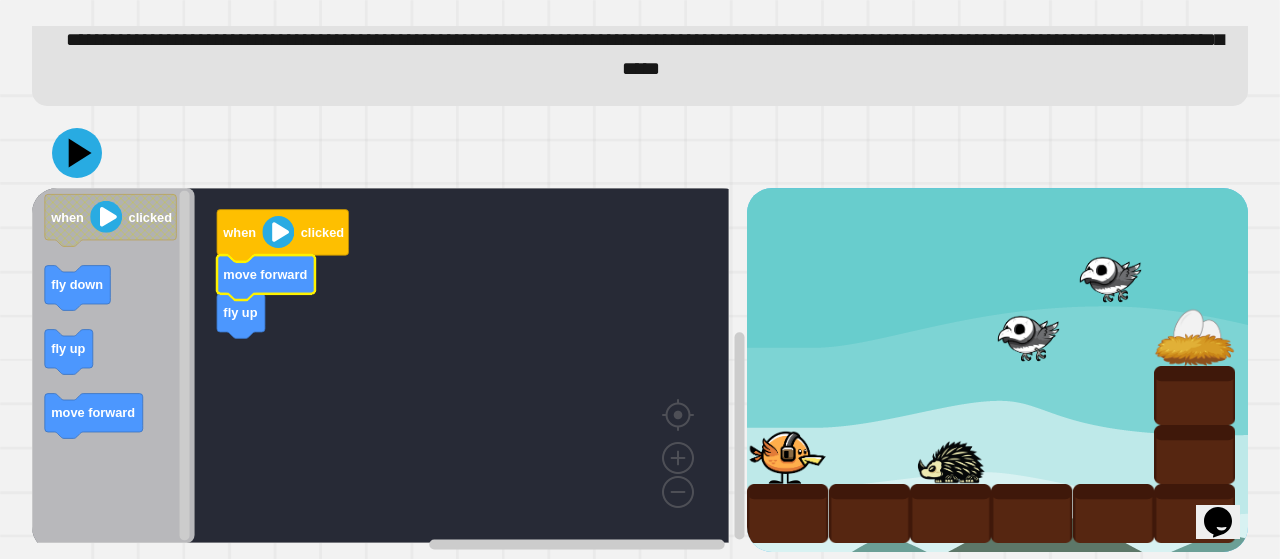 drag, startPoint x: 782, startPoint y: 433, endPoint x: 822, endPoint y: 398, distance: 53.15073 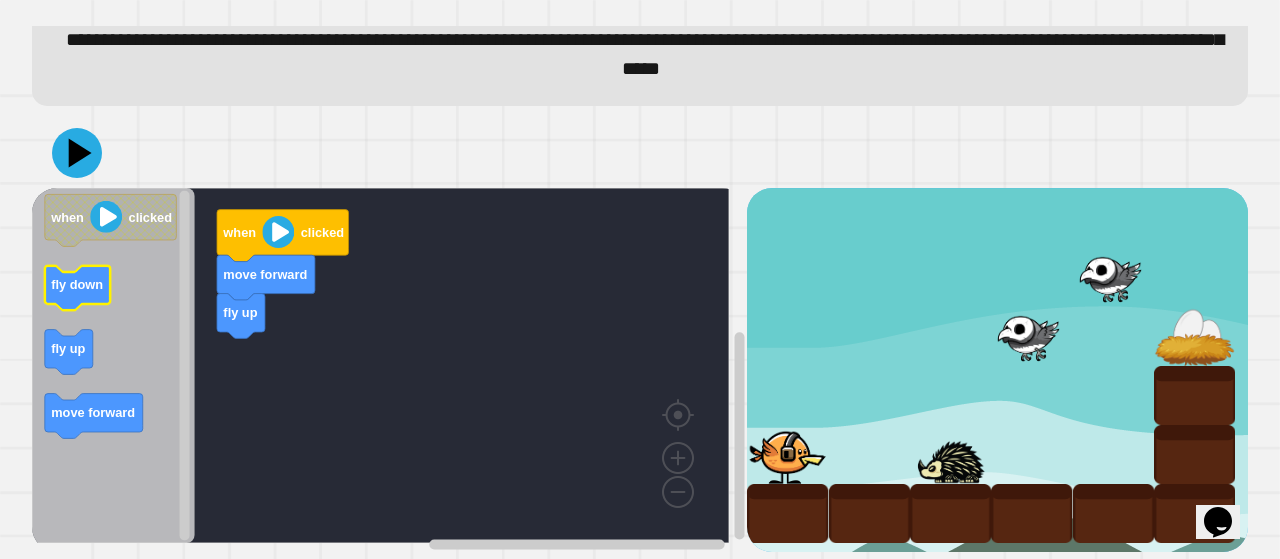 click on "when clicked fly down fly up move forward" 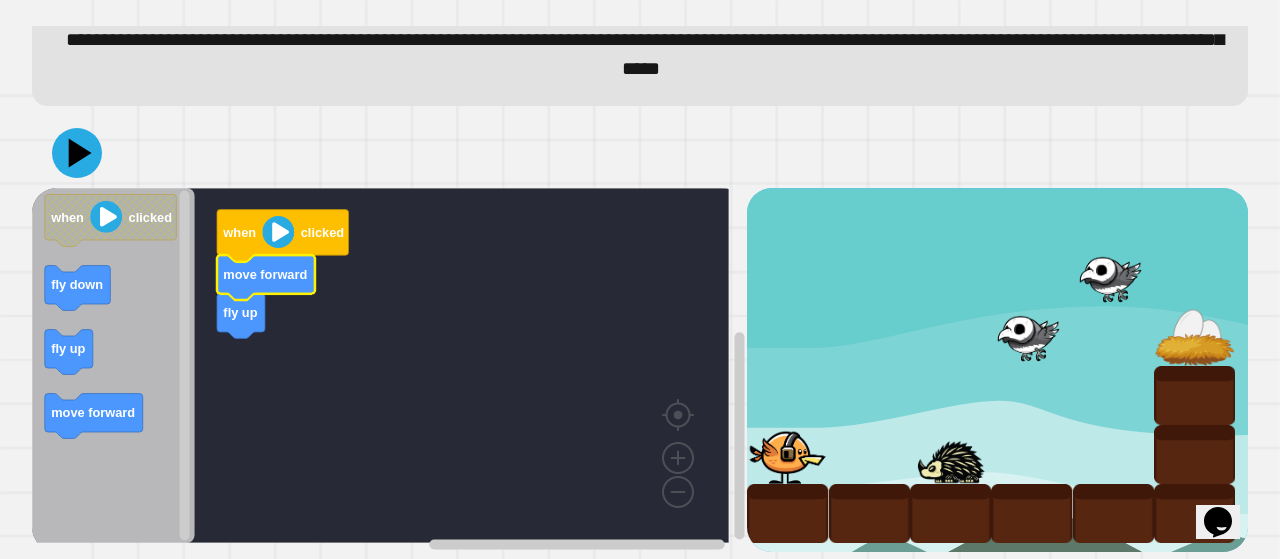 click 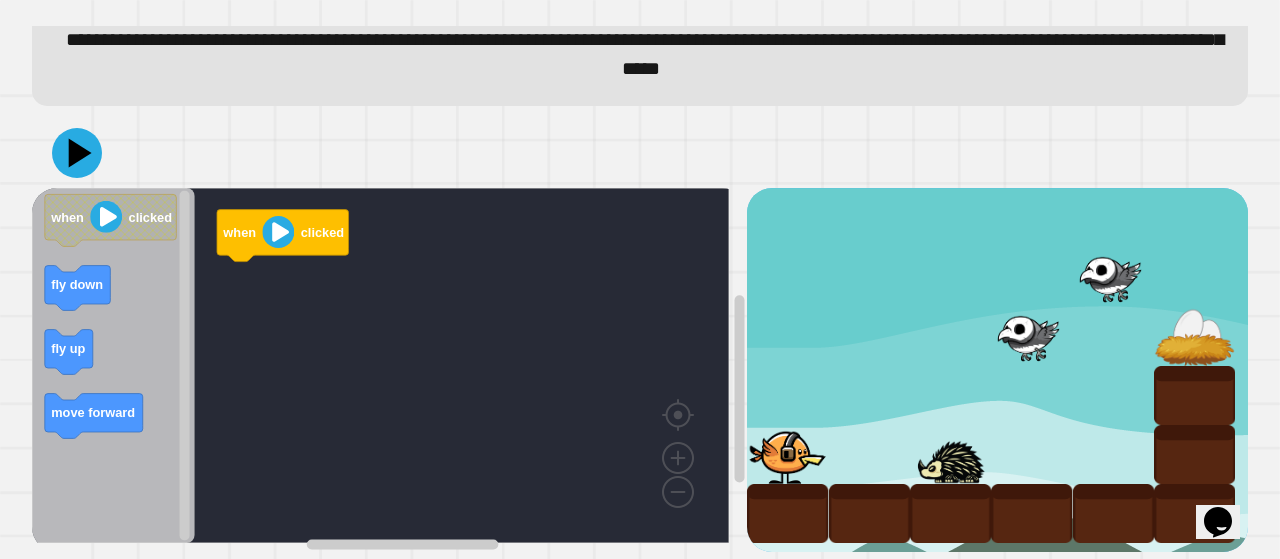 click at bounding box center (787, 454) 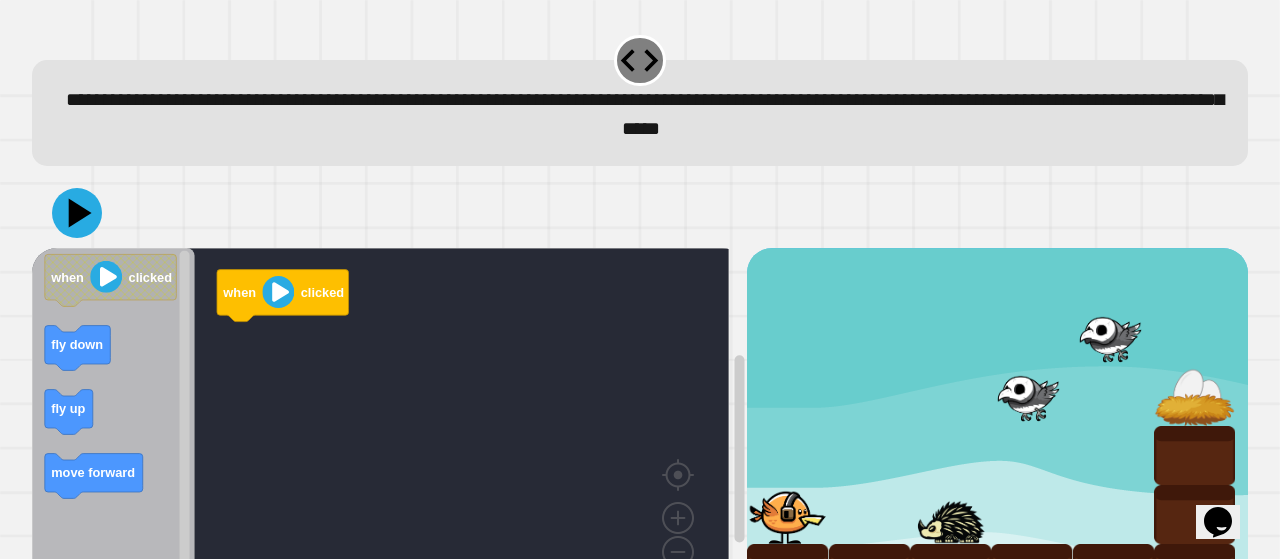scroll, scrollTop: 84, scrollLeft: 0, axis: vertical 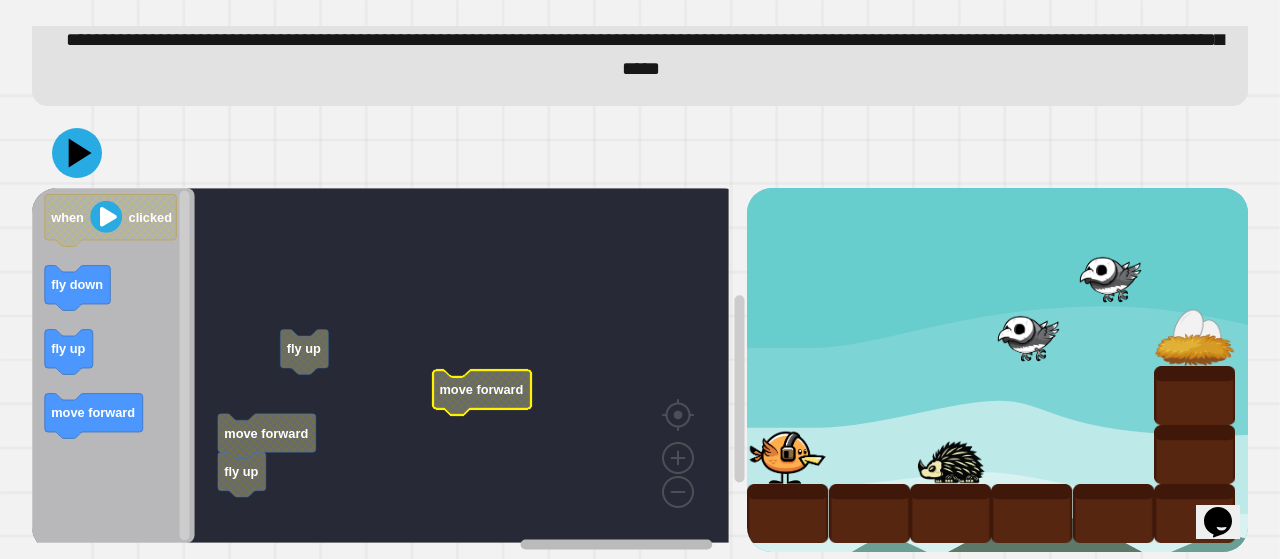 click on "when clicked move forward fly up fly up move forward when clicked fly down fly up move forward" at bounding box center [389, 370] 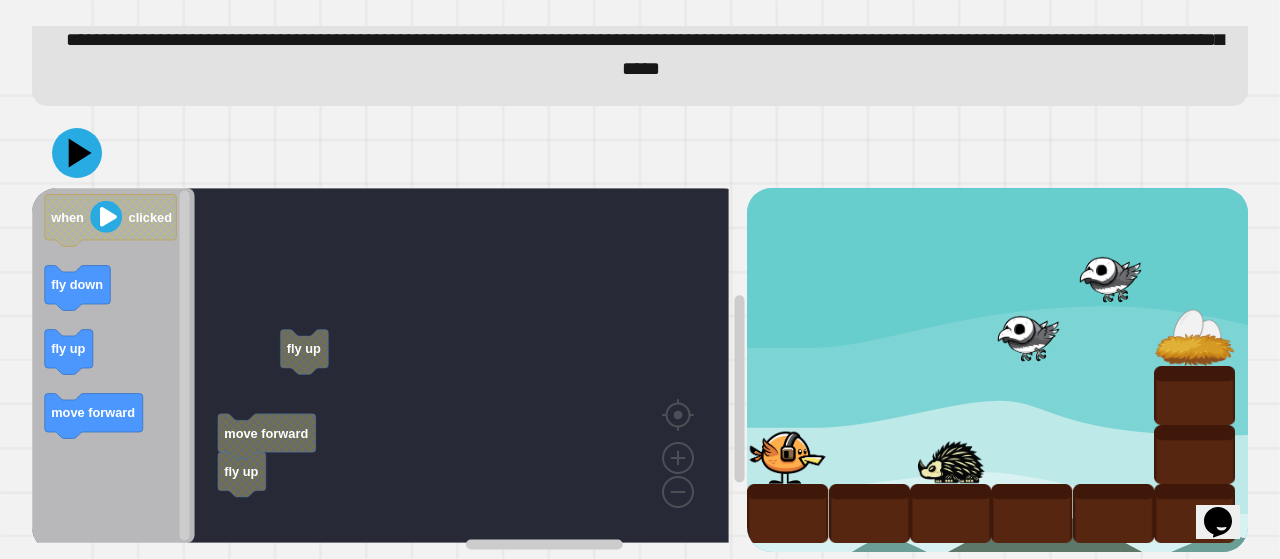 drag, startPoint x: 768, startPoint y: 443, endPoint x: 778, endPoint y: 399, distance: 45.122055 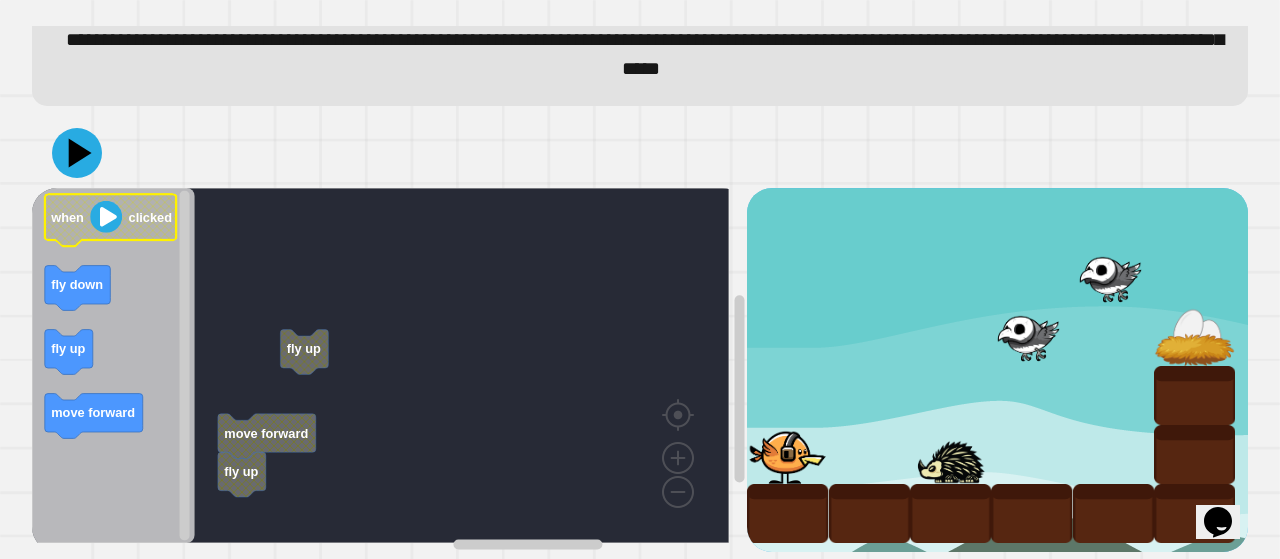click 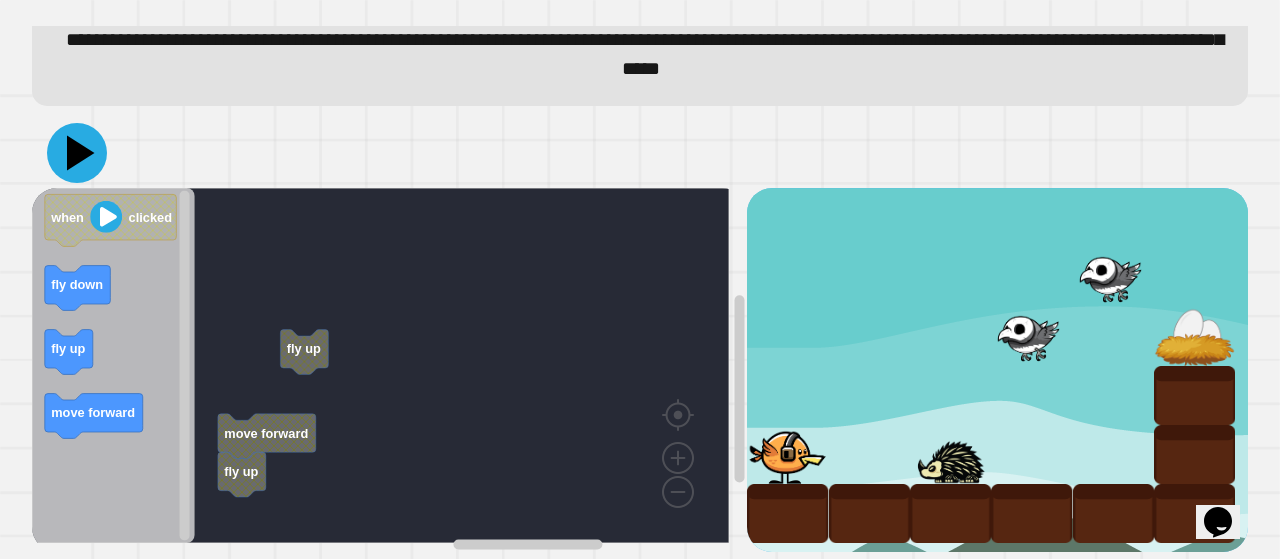 click 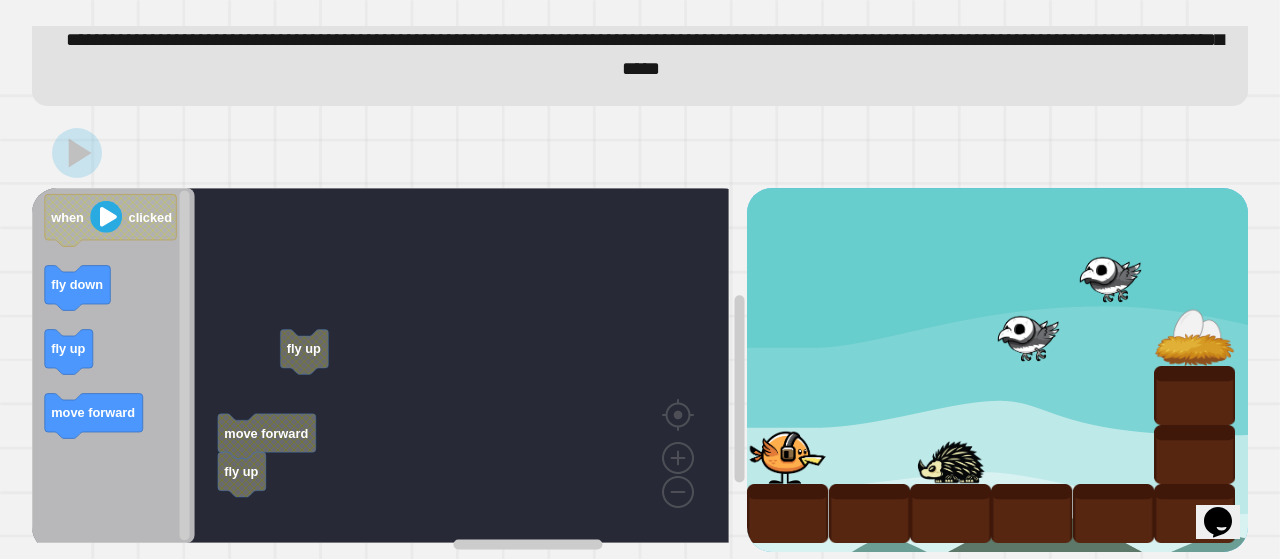 click at bounding box center (640, 153) 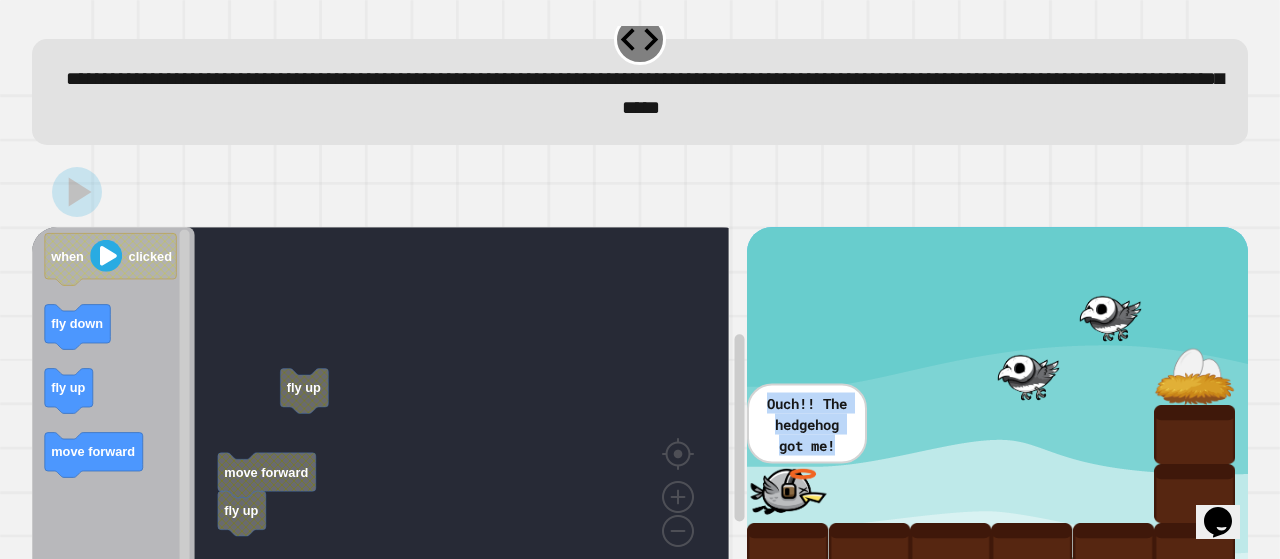 scroll, scrollTop: 13, scrollLeft: 0, axis: vertical 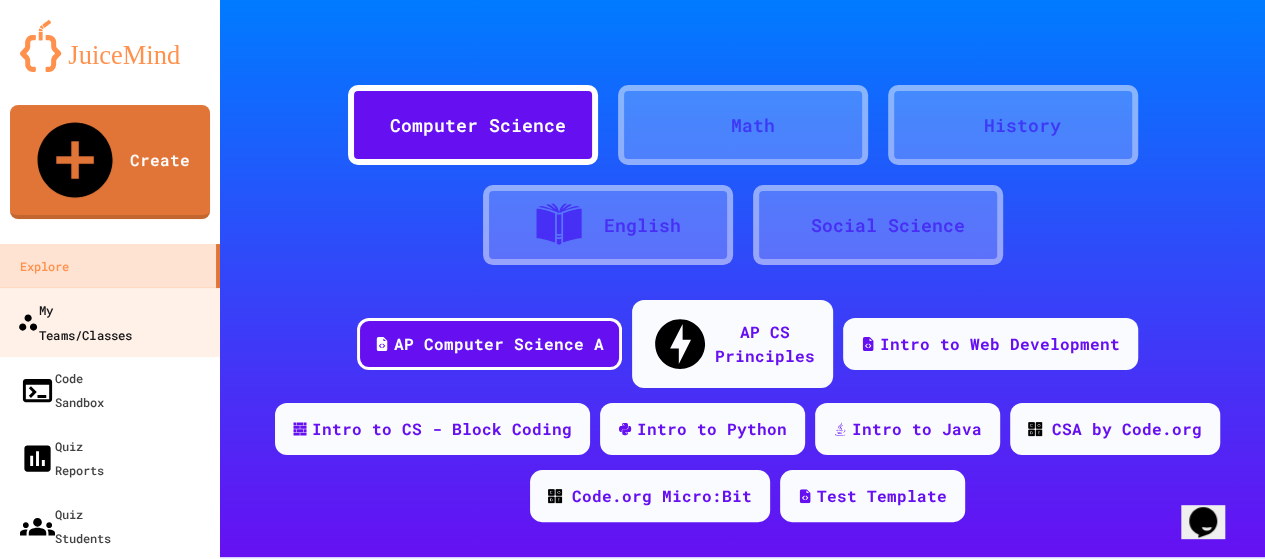 click on "My Teams/Classes" at bounding box center (74, 321) 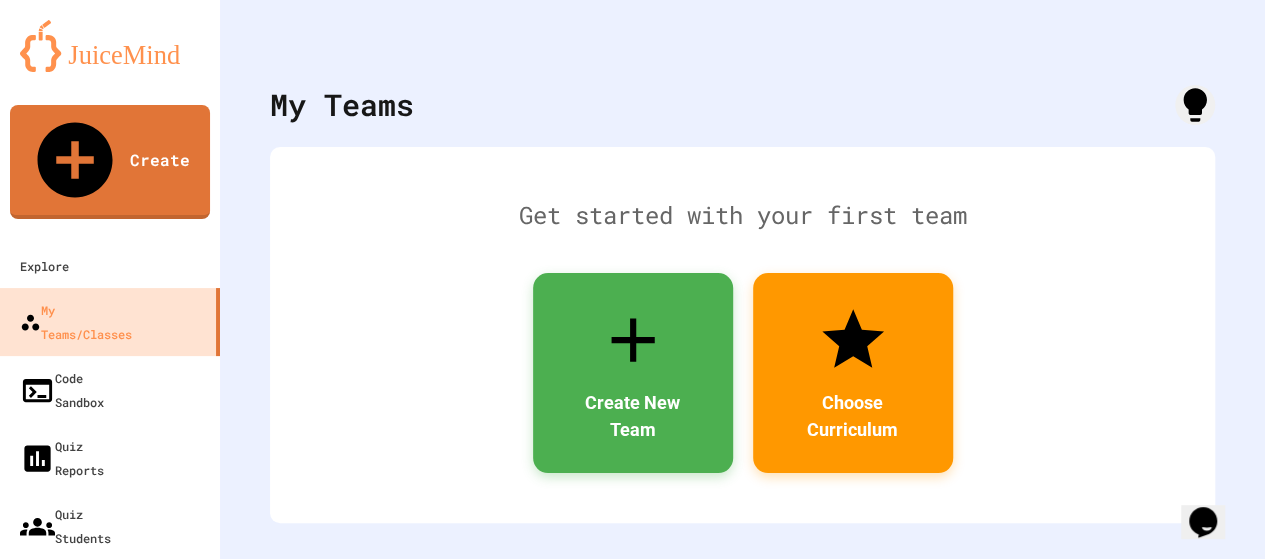 click on "My Quizzes" at bounding box center [53, 593] 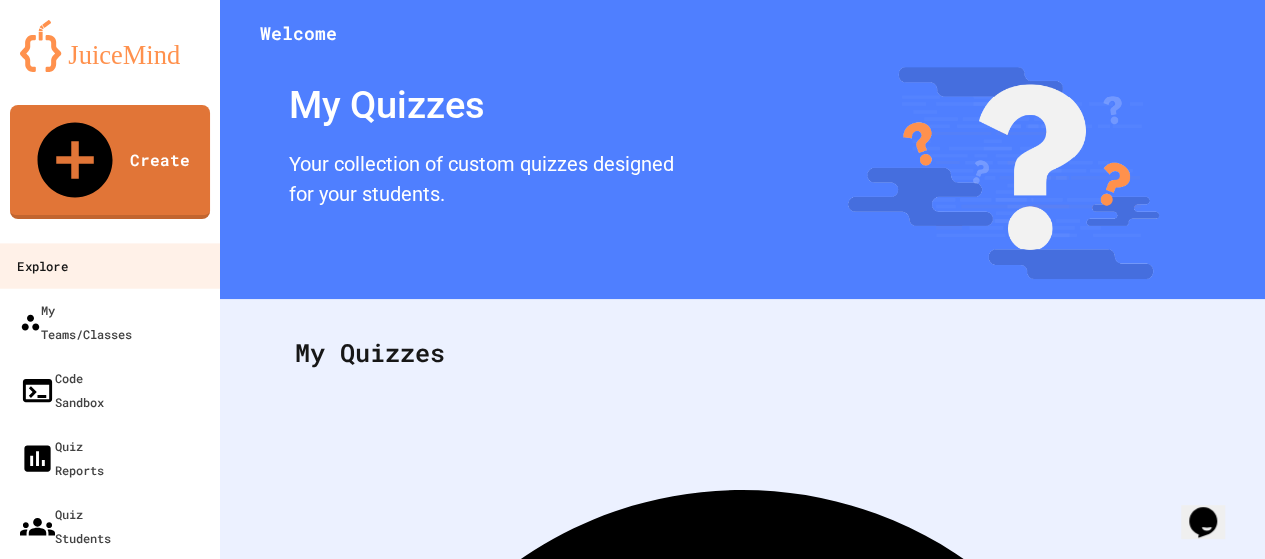 click on "Explore" at bounding box center [42, 266] 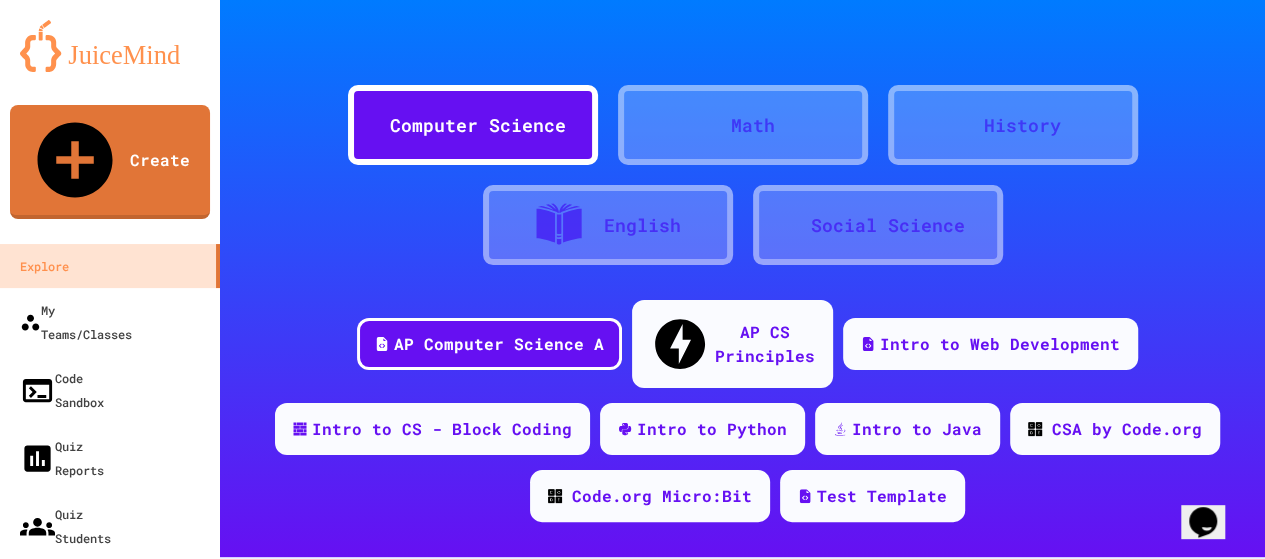 click on "Computer Science" at bounding box center [478, 125] 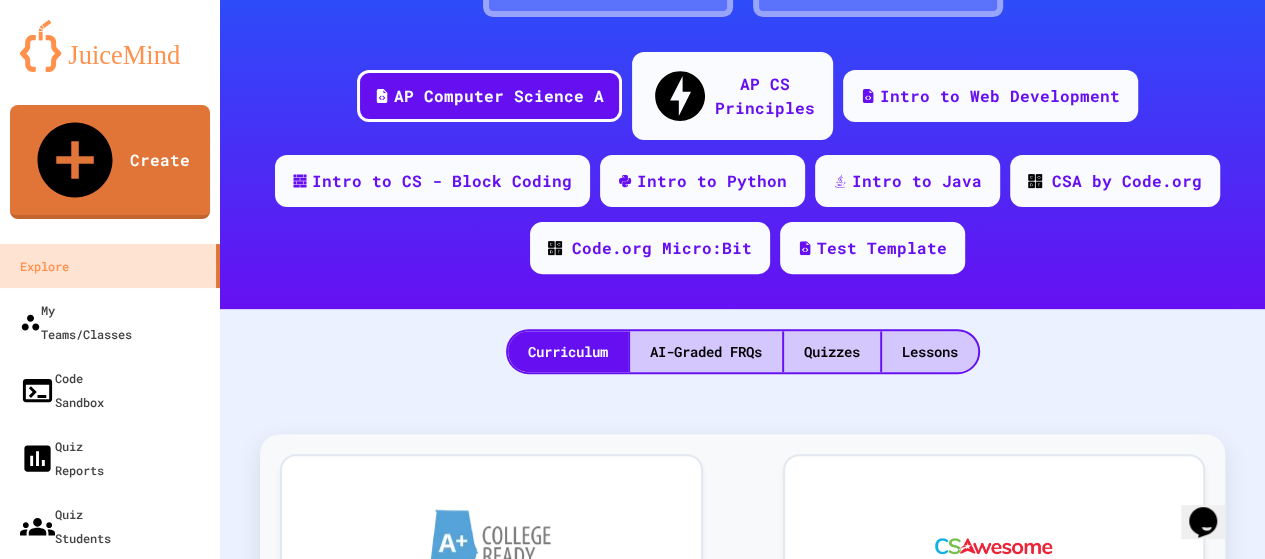 scroll, scrollTop: 0, scrollLeft: 0, axis: both 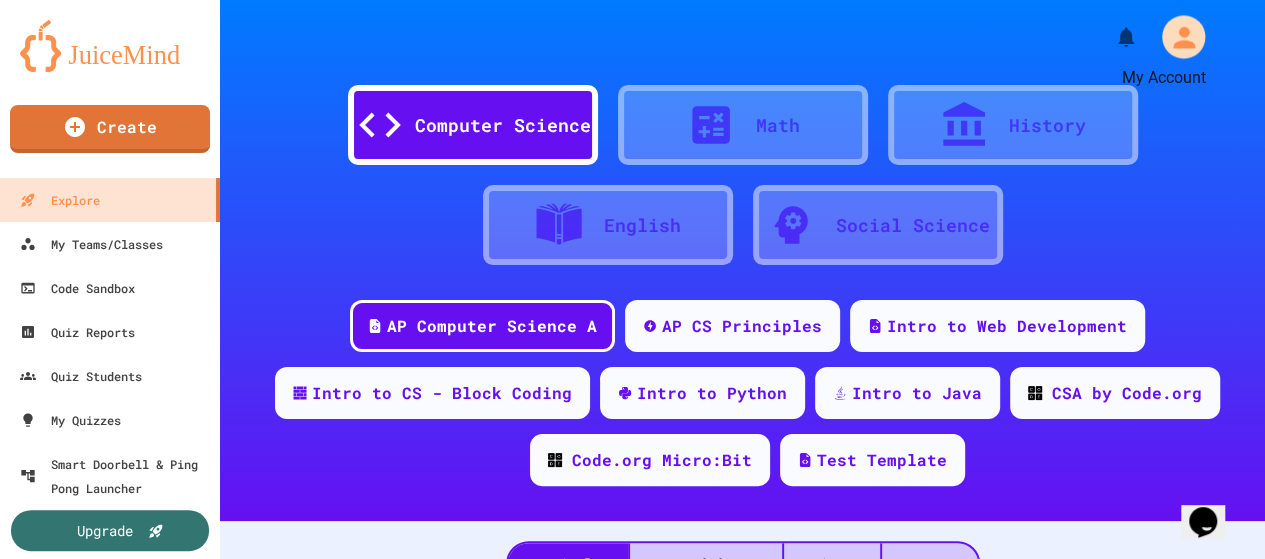 click 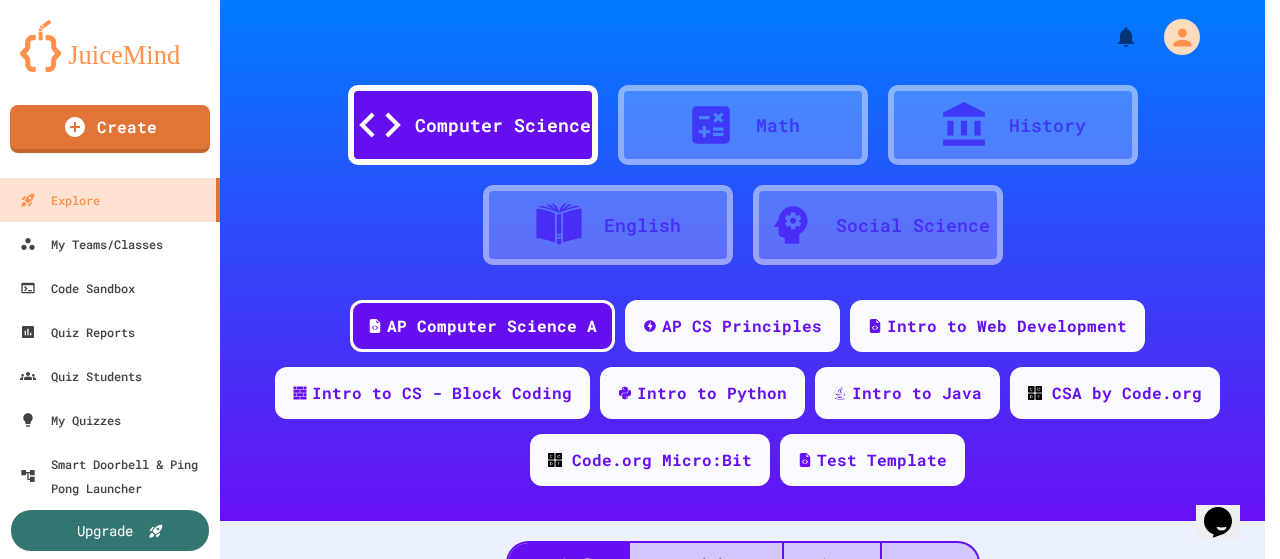 click at bounding box center [632, 559] 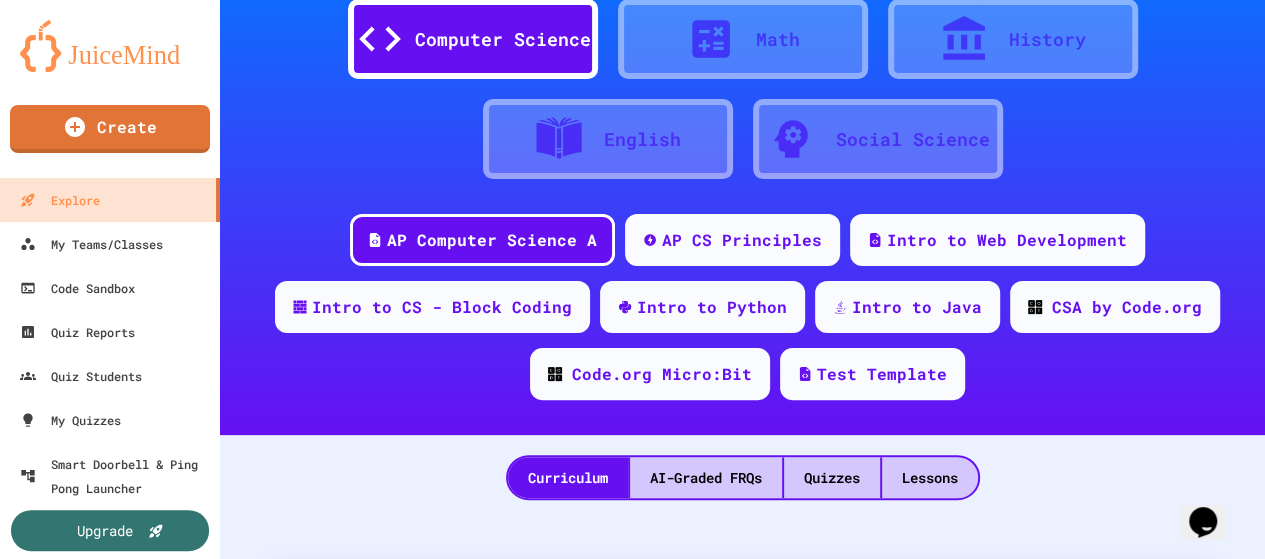 scroll, scrollTop: 0, scrollLeft: 0, axis: both 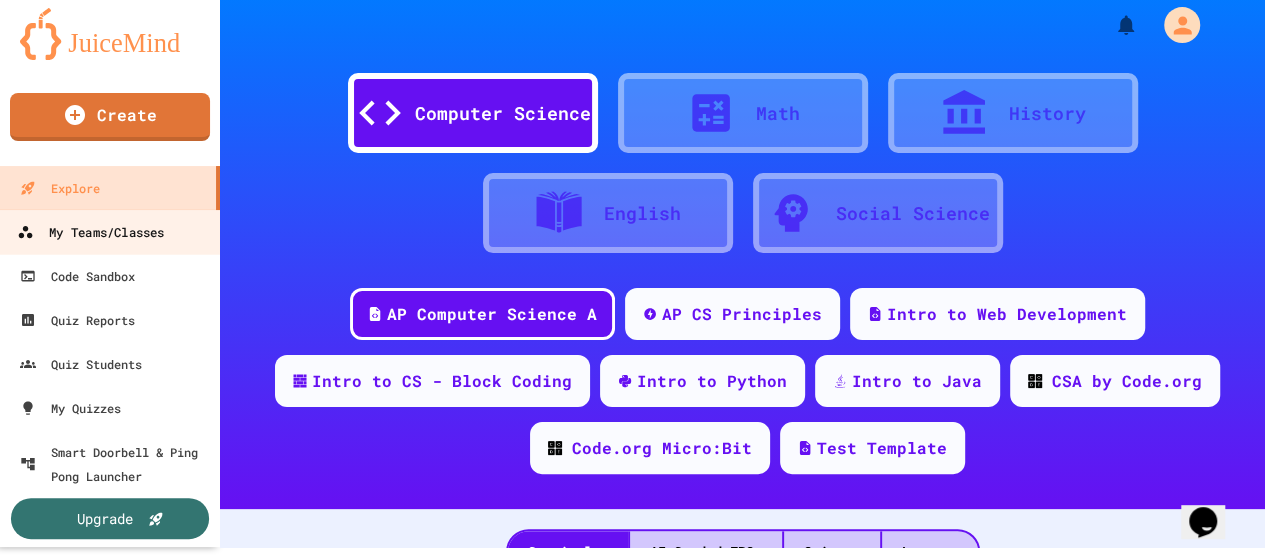 click on "My Teams/Classes" at bounding box center (90, 232) 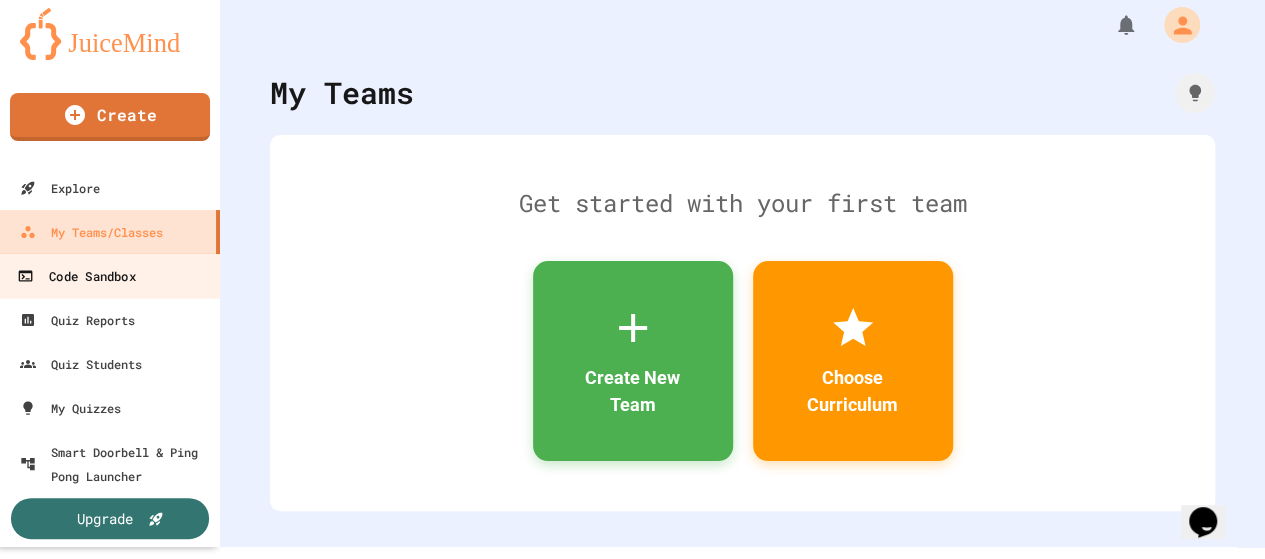 click on "Code Sandbox" at bounding box center (76, 276) 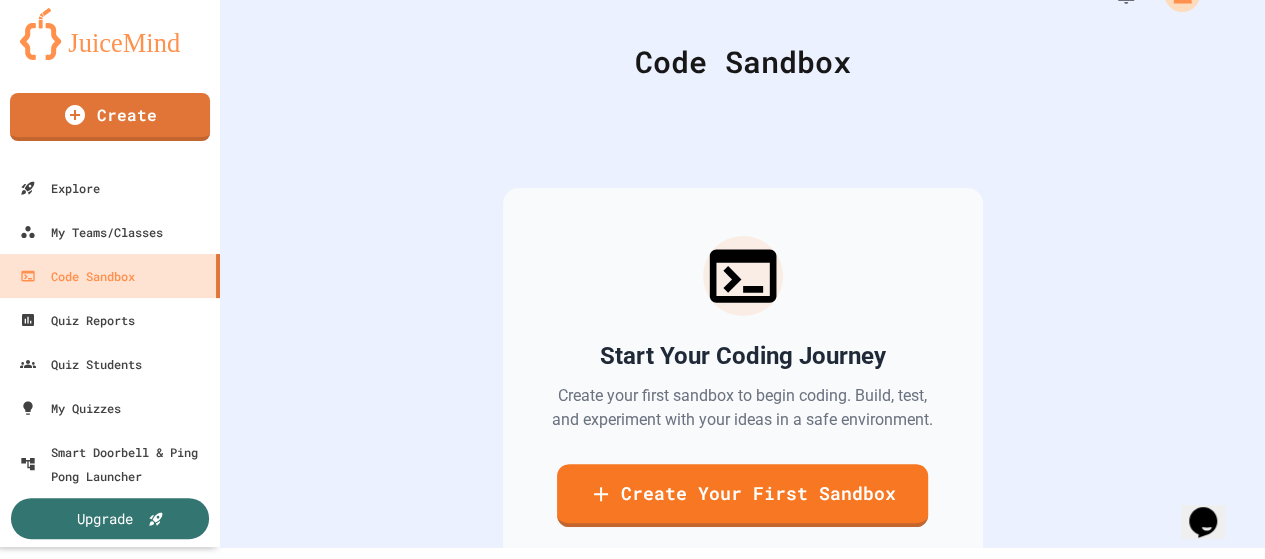scroll, scrollTop: 0, scrollLeft: 0, axis: both 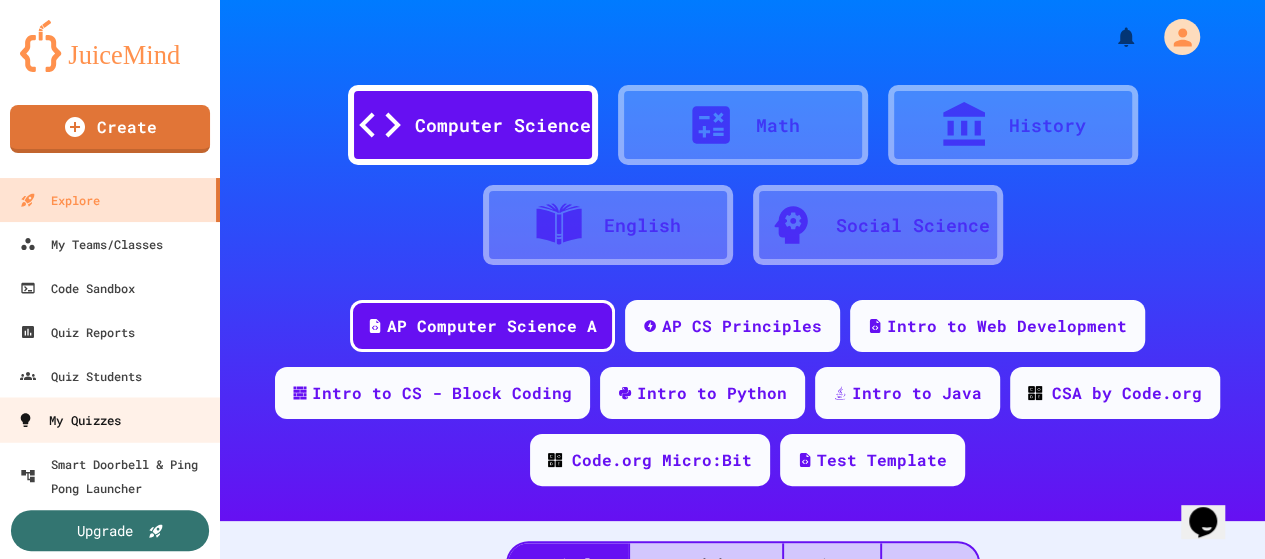 click on "My Quizzes" at bounding box center (69, 420) 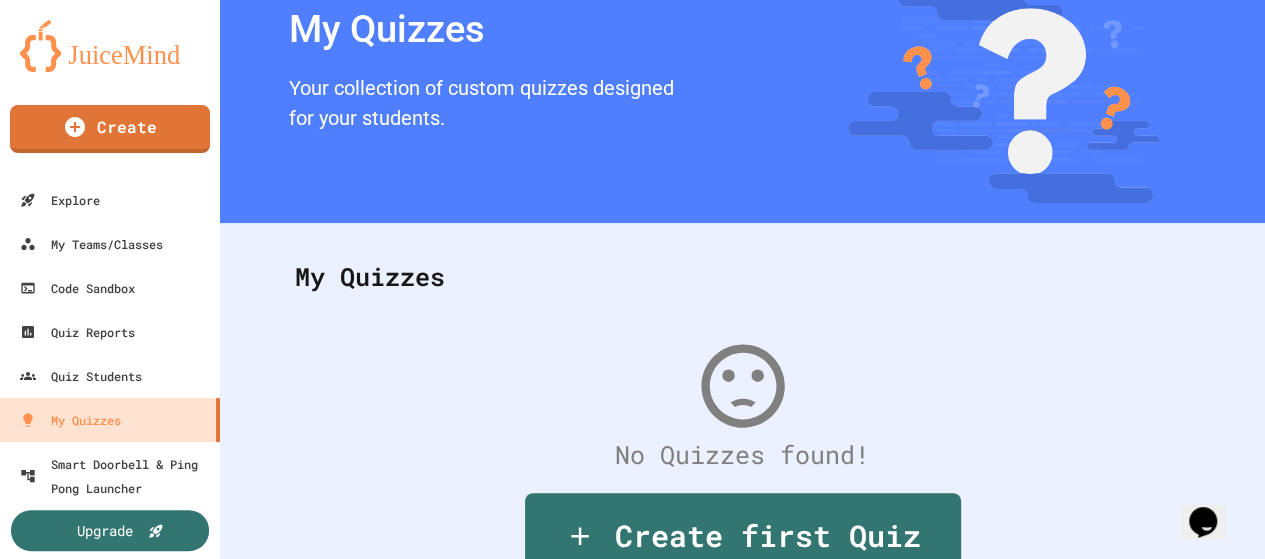 scroll, scrollTop: 0, scrollLeft: 0, axis: both 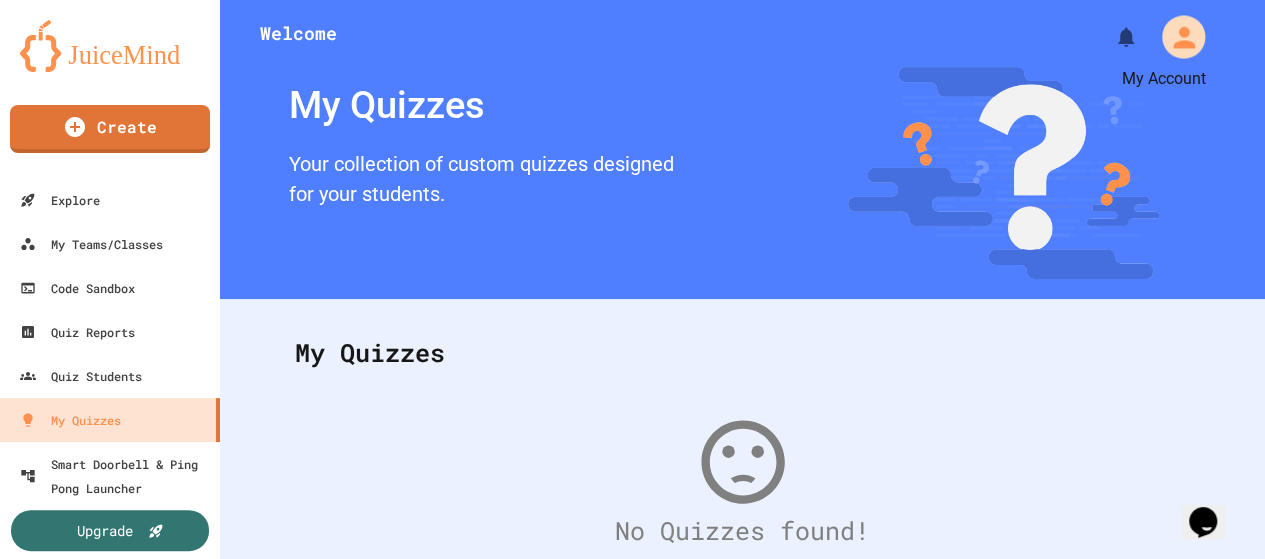 click 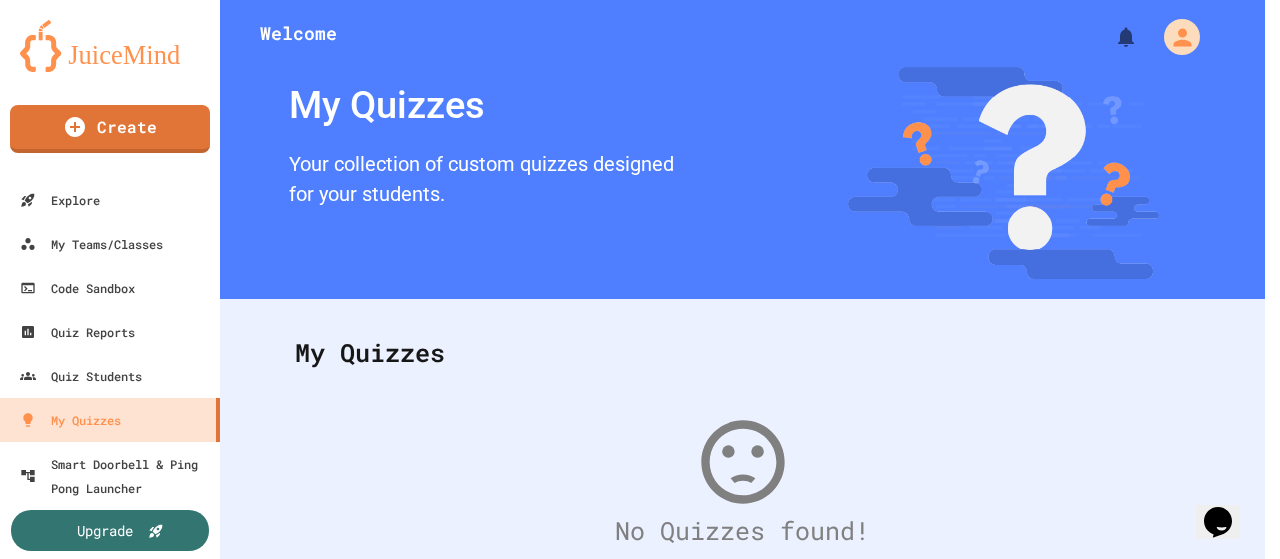 click 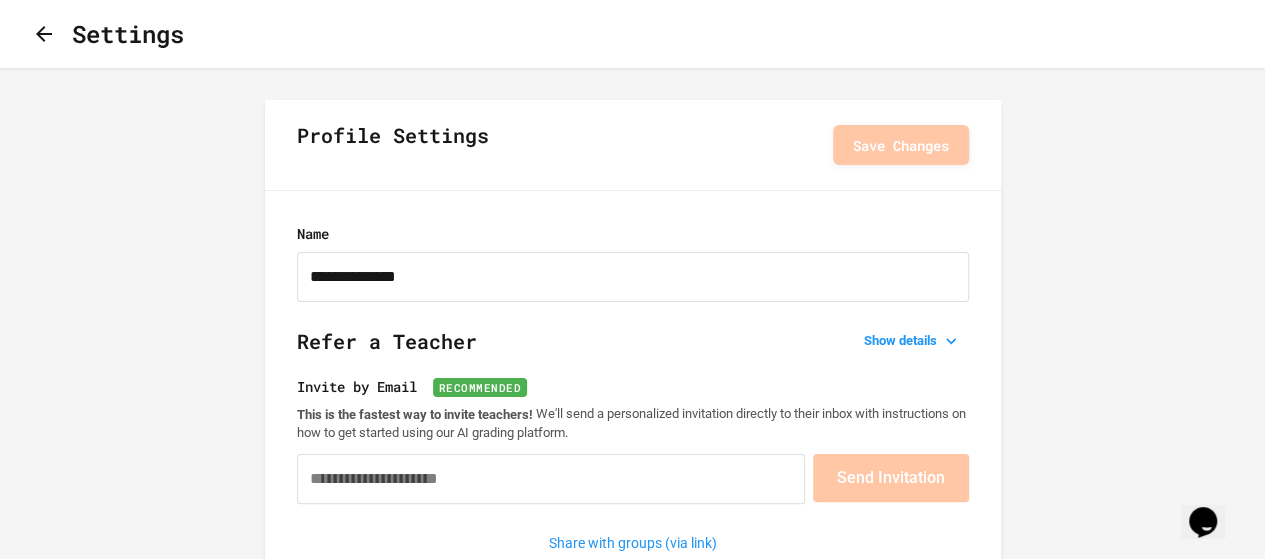type on "**********" 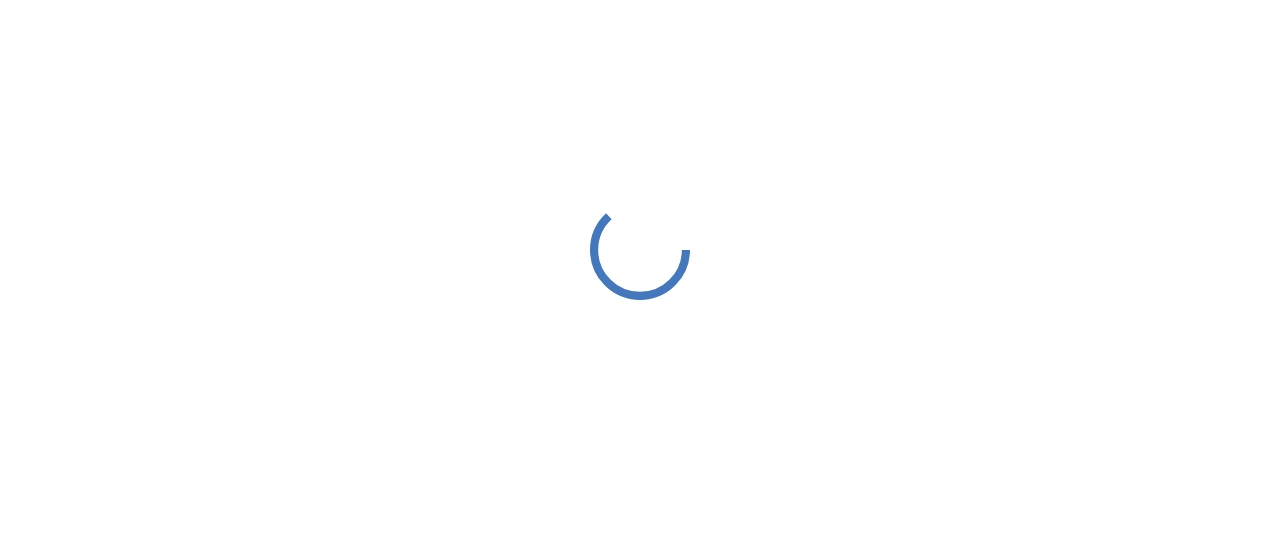 scroll, scrollTop: 0, scrollLeft: 0, axis: both 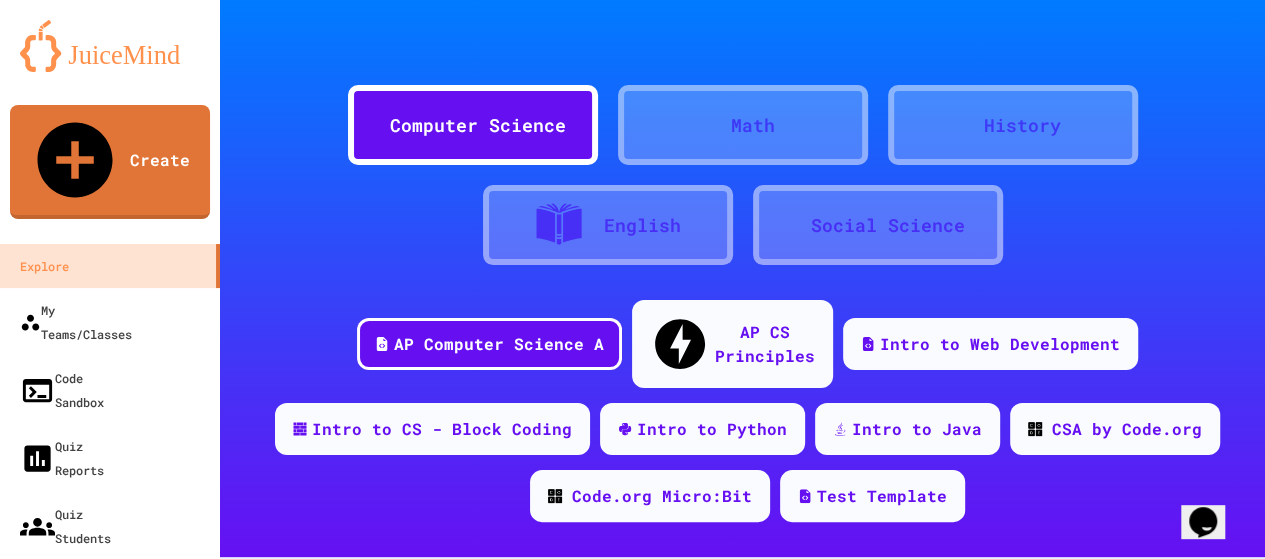 click 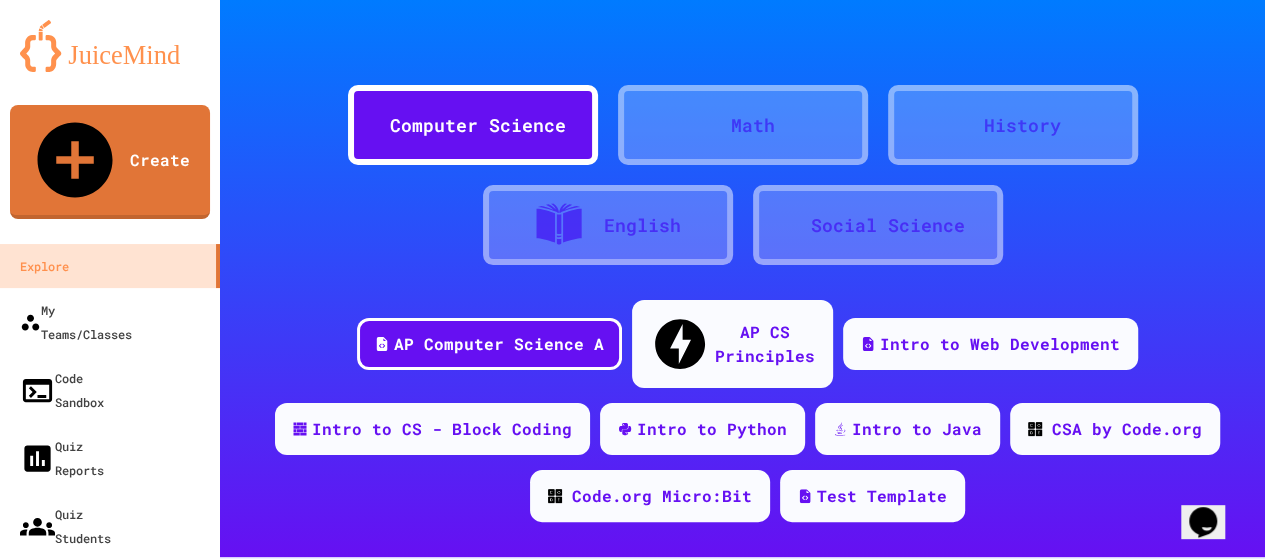 click on "Computer Science" at bounding box center (478, 125) 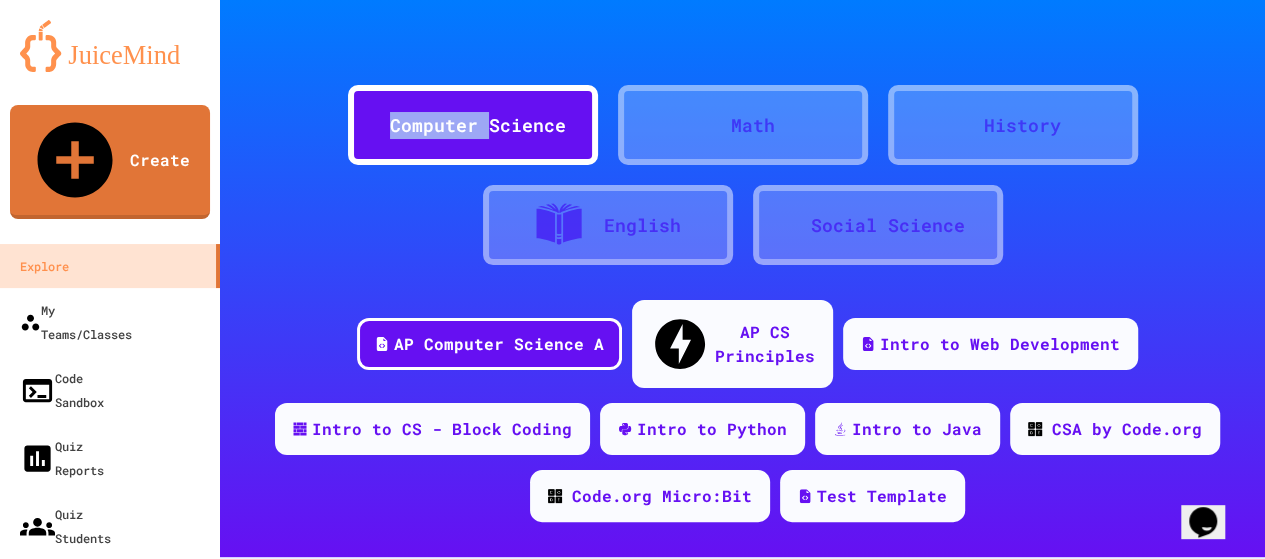 click on "Computer Science" at bounding box center (478, 125) 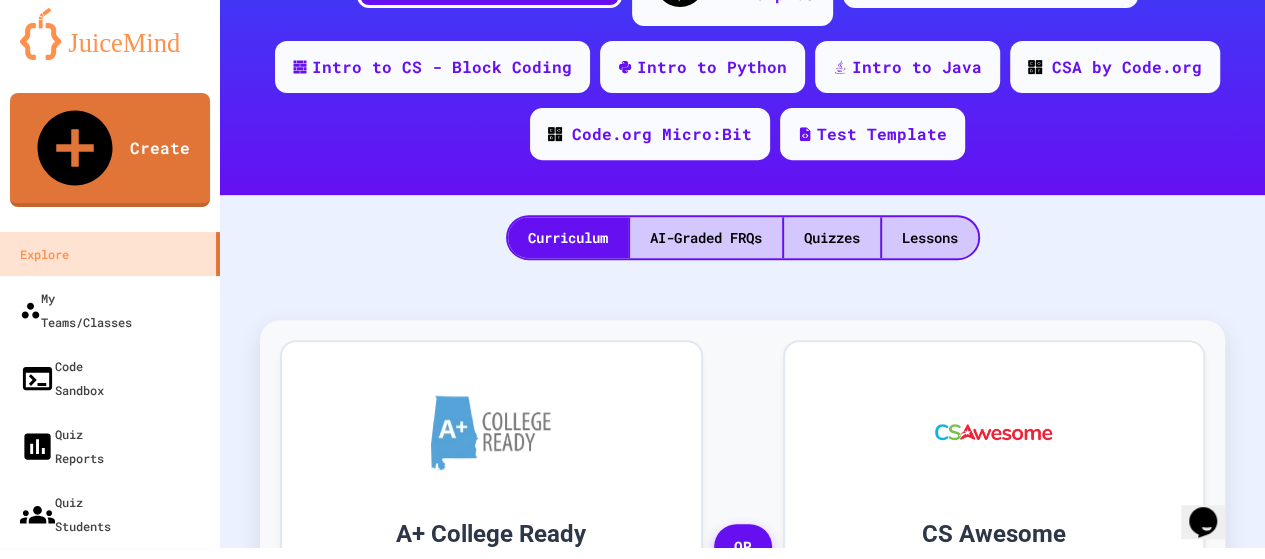 scroll, scrollTop: 352, scrollLeft: 0, axis: vertical 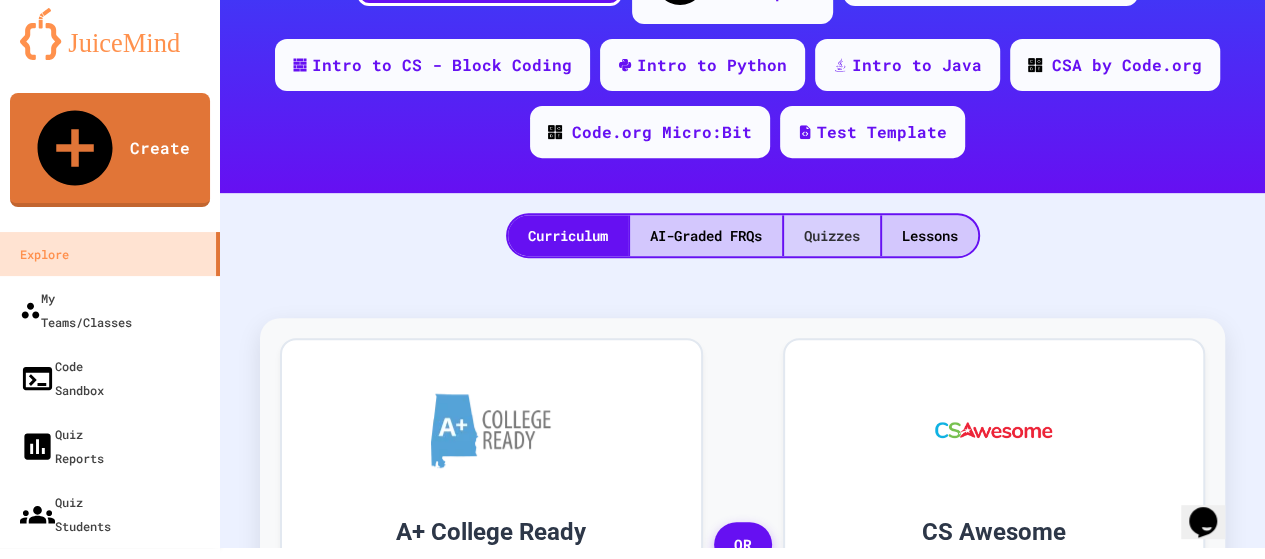 click on "Quizzes" at bounding box center (832, 235) 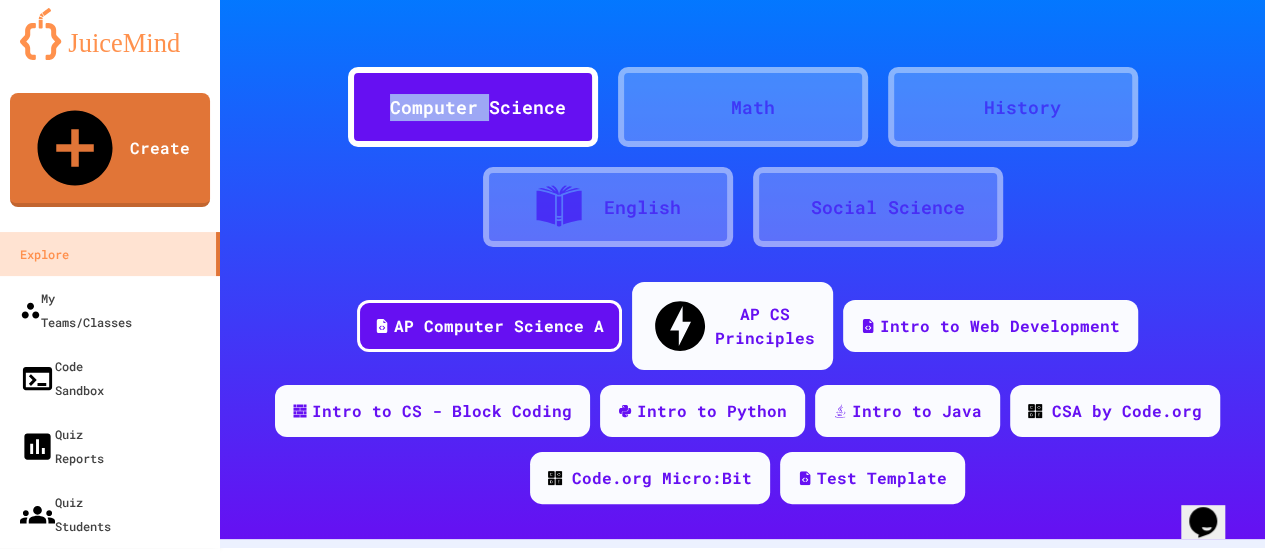scroll, scrollTop: 0, scrollLeft: 0, axis: both 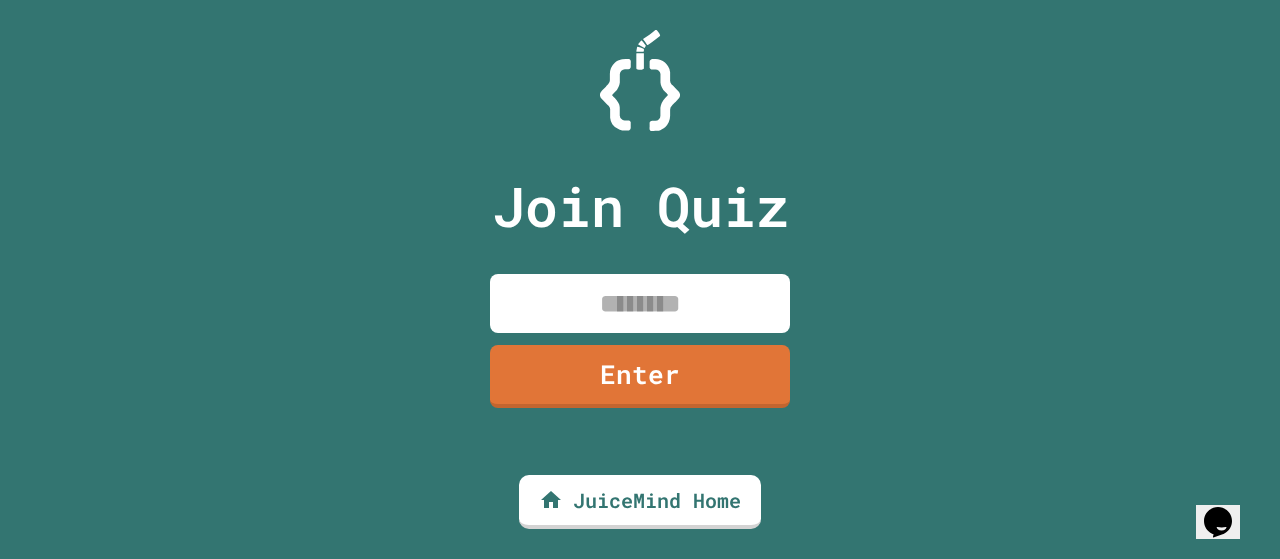 click at bounding box center (640, 303) 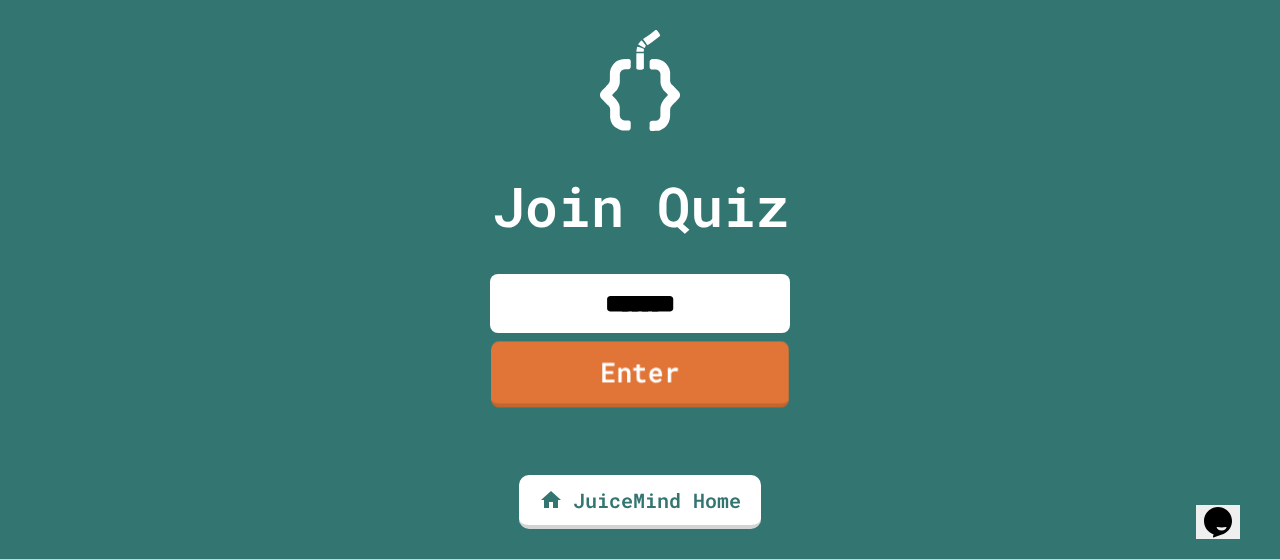 click on "Enter" at bounding box center [640, 374] 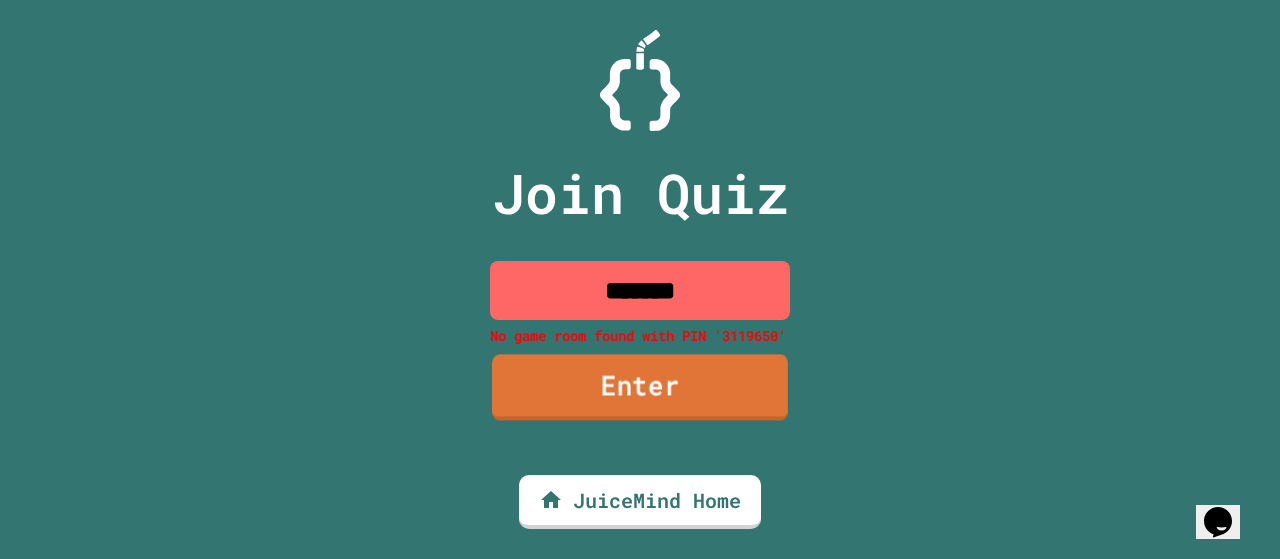 click on "Enter" at bounding box center (640, 387) 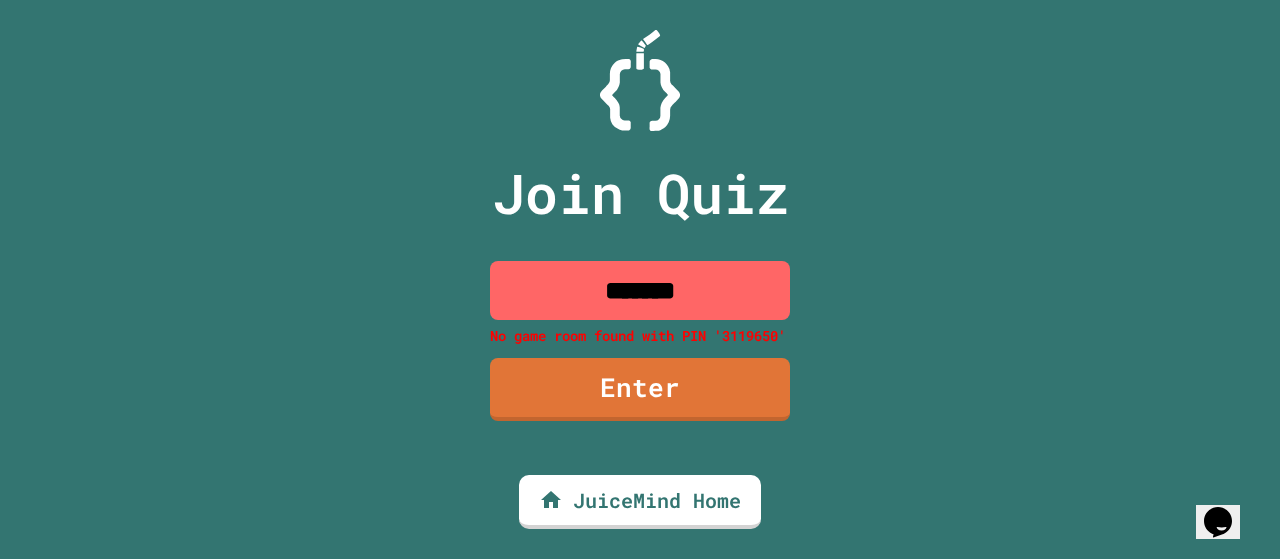 click on "*******" at bounding box center [640, 290] 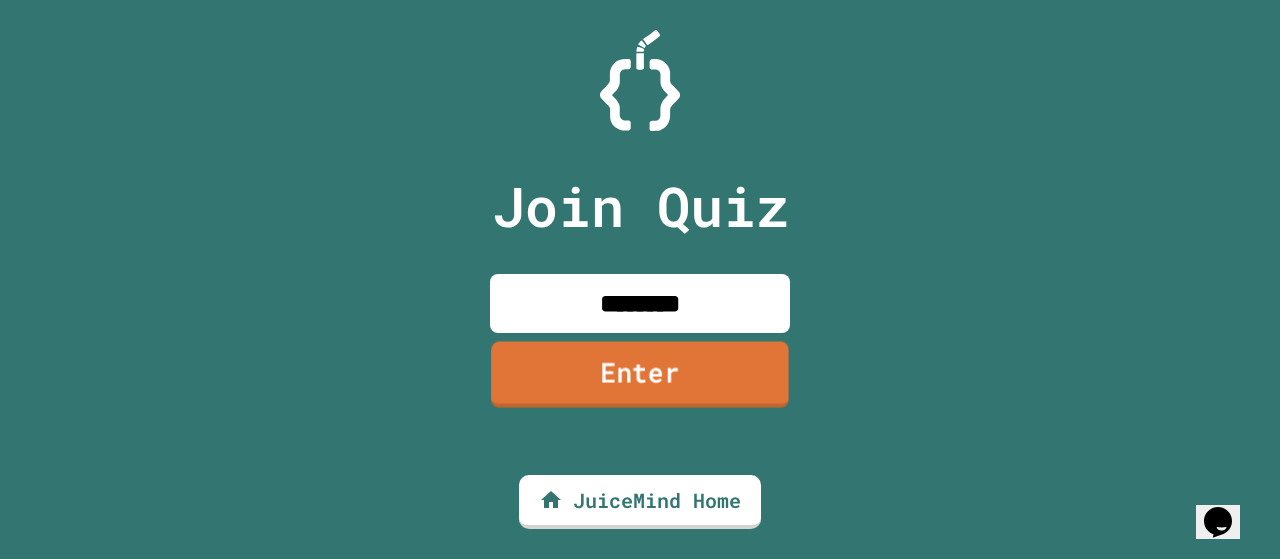 type on "********" 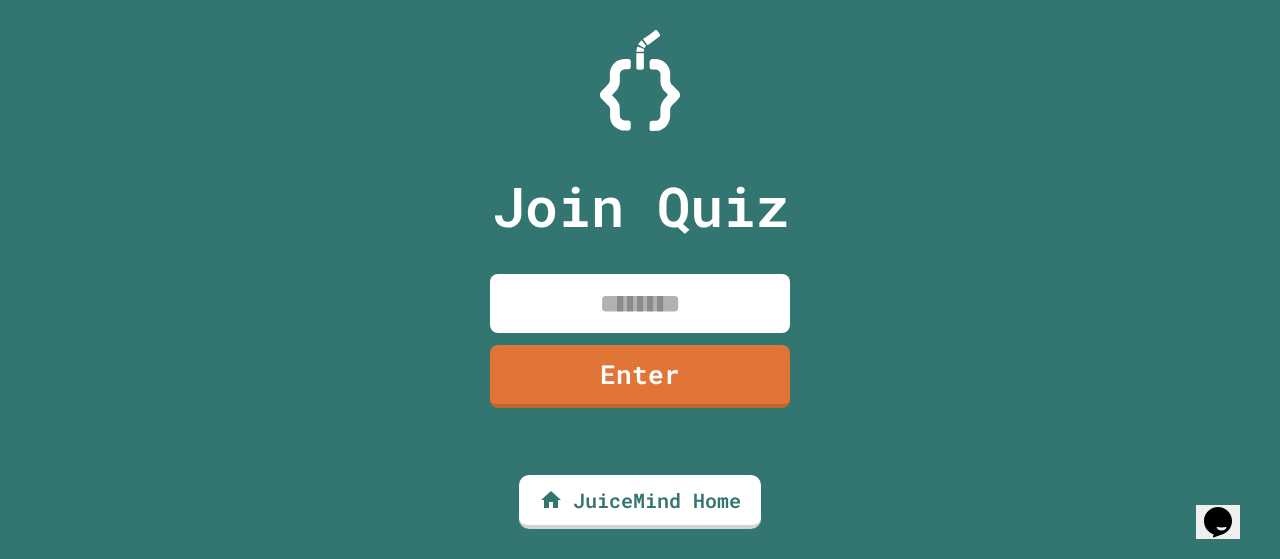 click at bounding box center [640, 303] 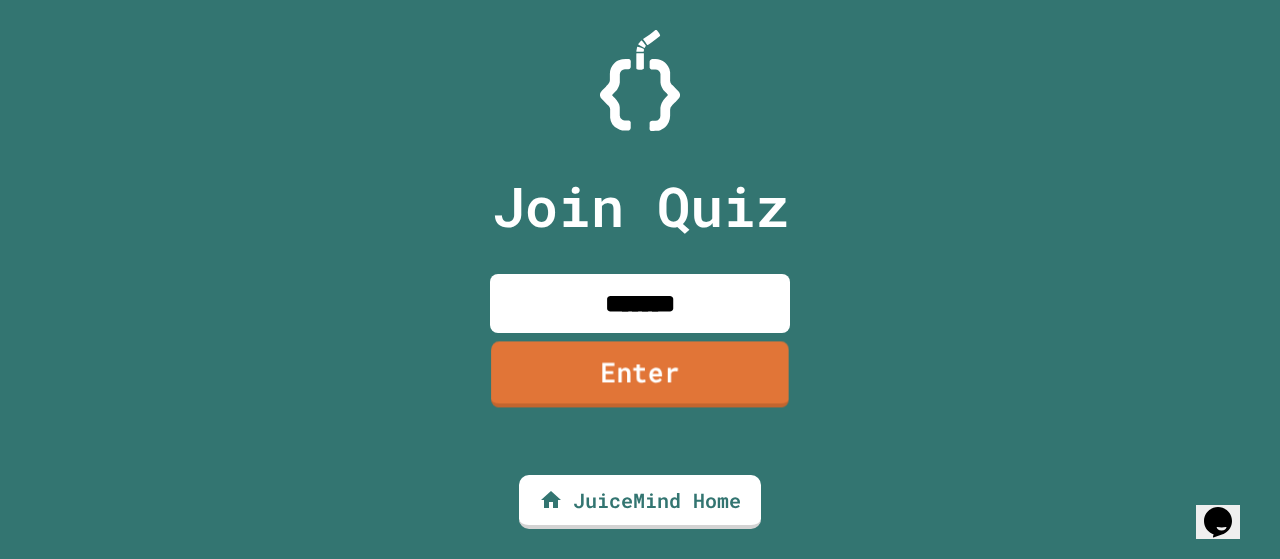 type on "*******" 